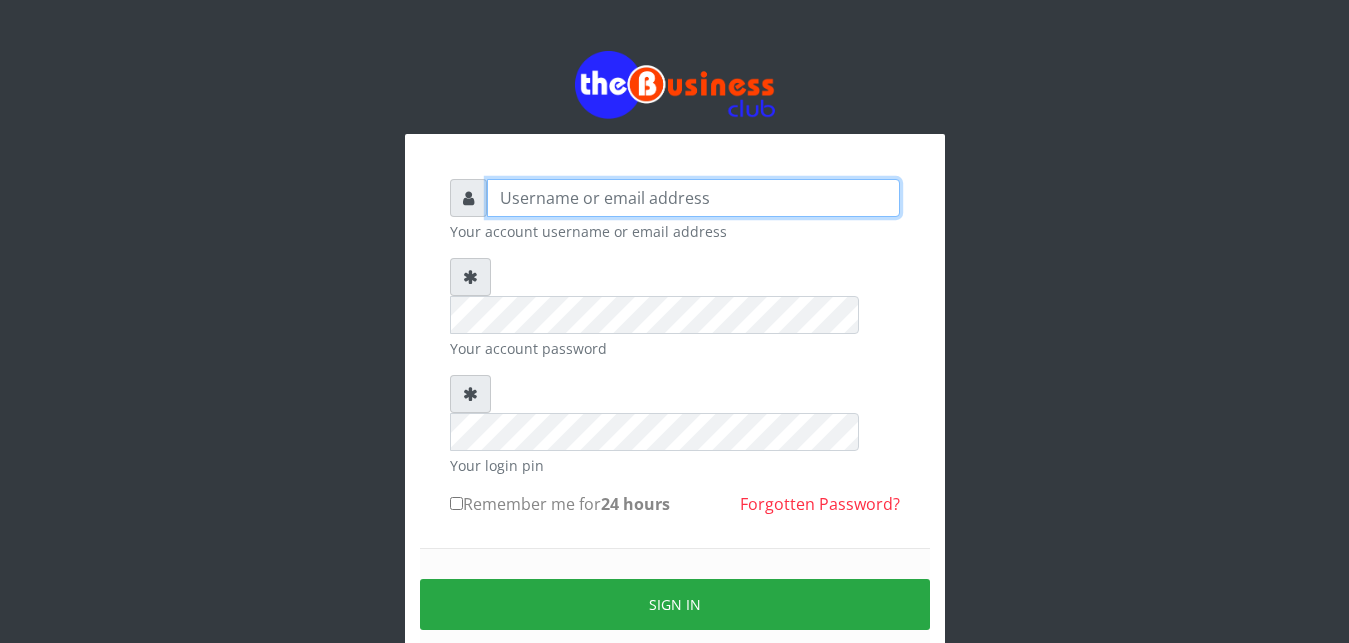 scroll, scrollTop: 0, scrollLeft: 0, axis: both 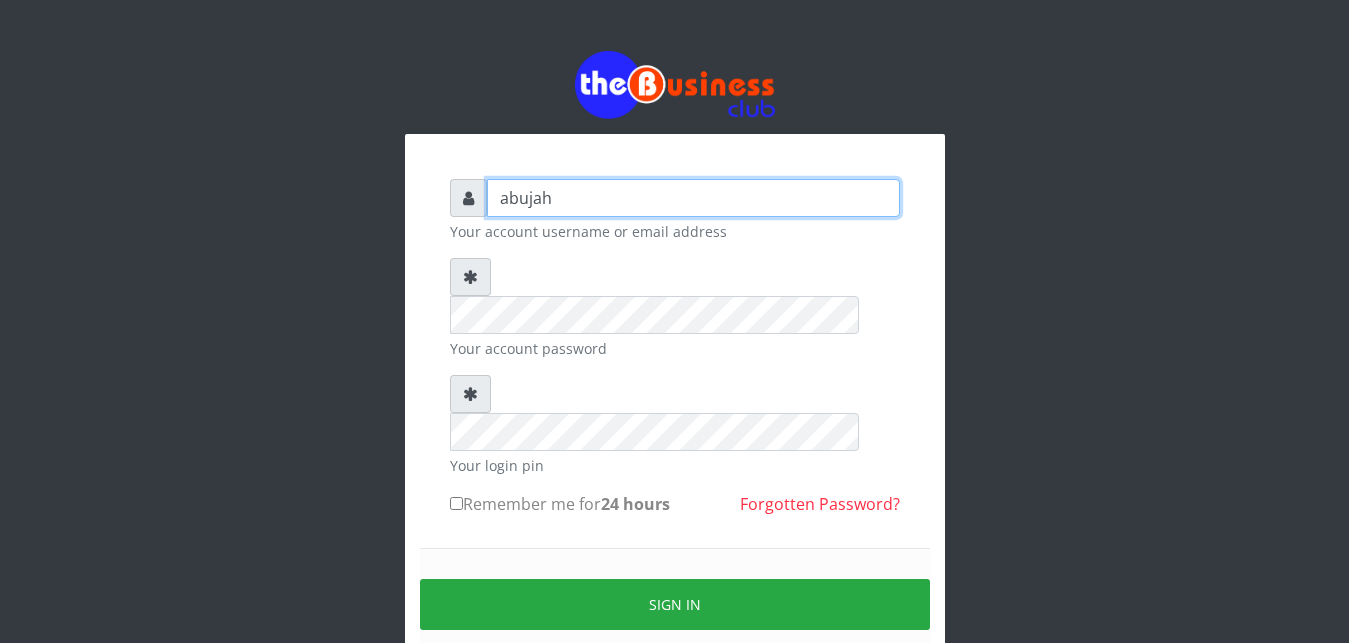 type on "abujah" 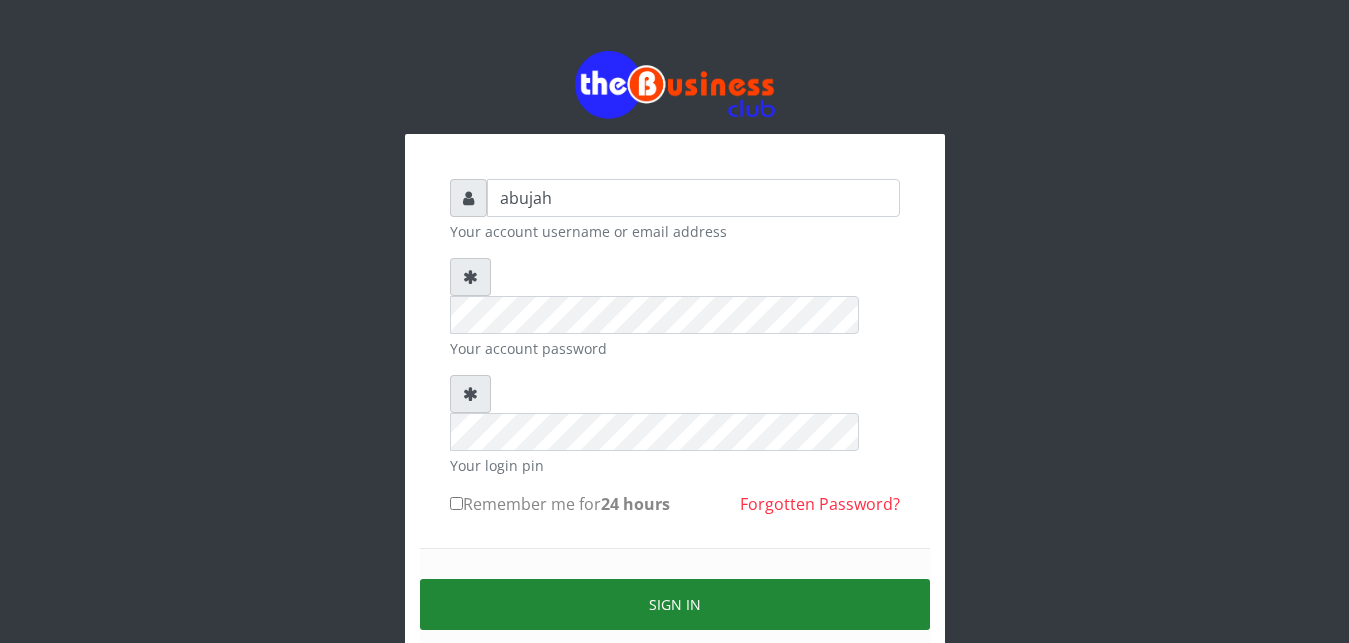 click on "Sign in" at bounding box center (675, 604) 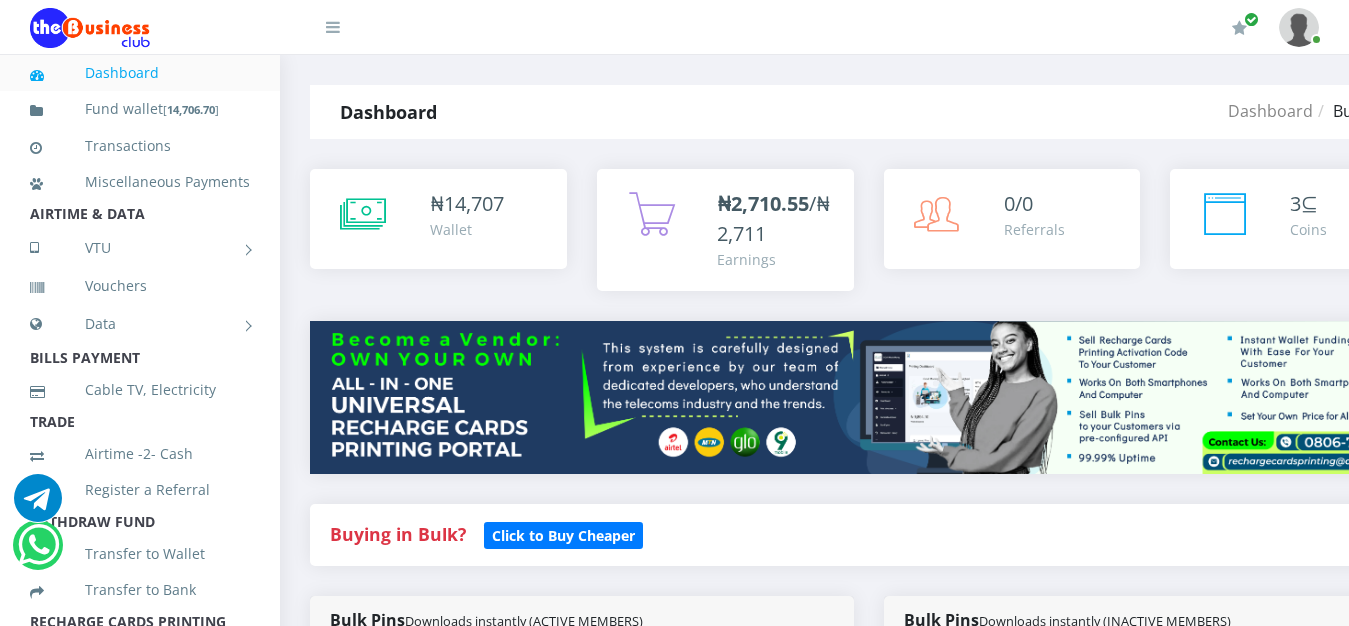 scroll, scrollTop: 0, scrollLeft: 0, axis: both 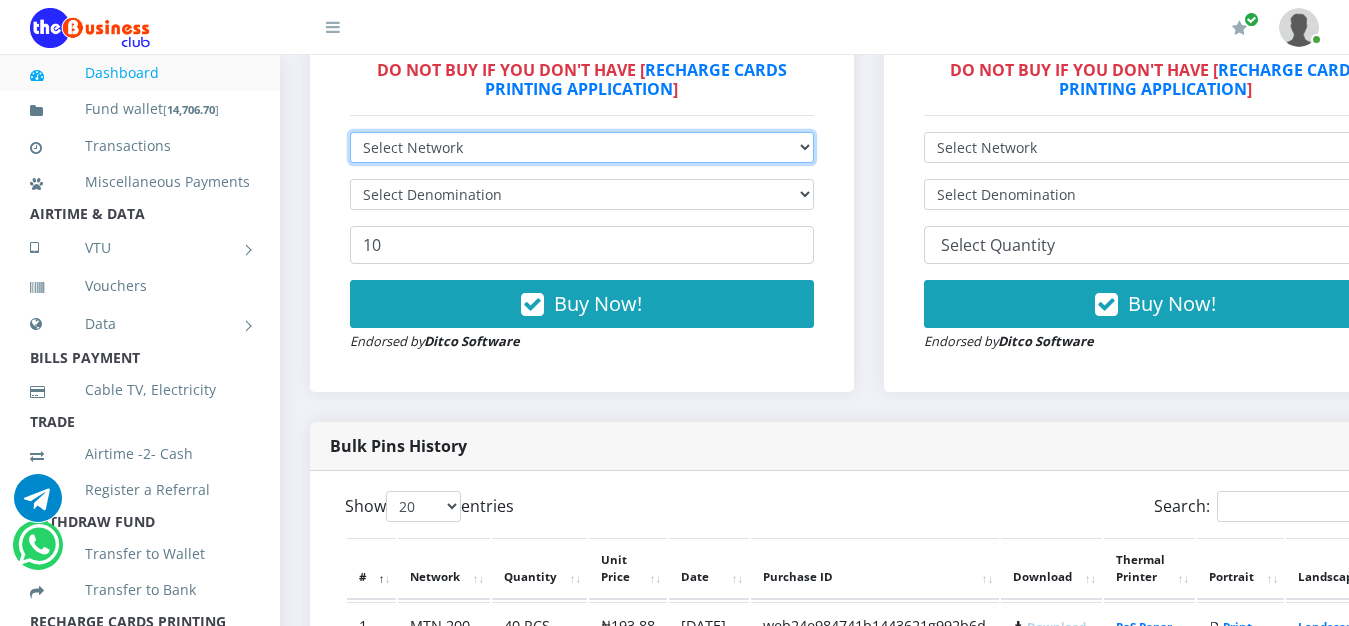 click on "Select Network
MTN
Globacom
9Mobile
Airtel" at bounding box center [582, 147] 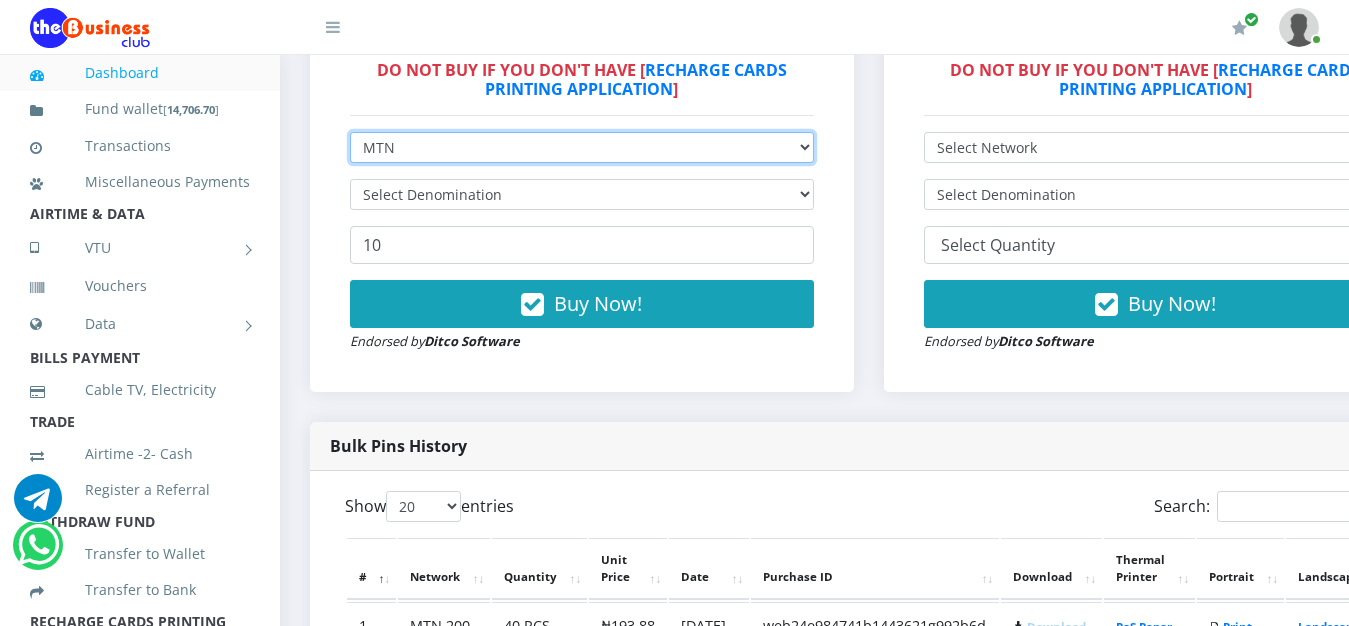 click on "MTN" at bounding box center [0, 0] 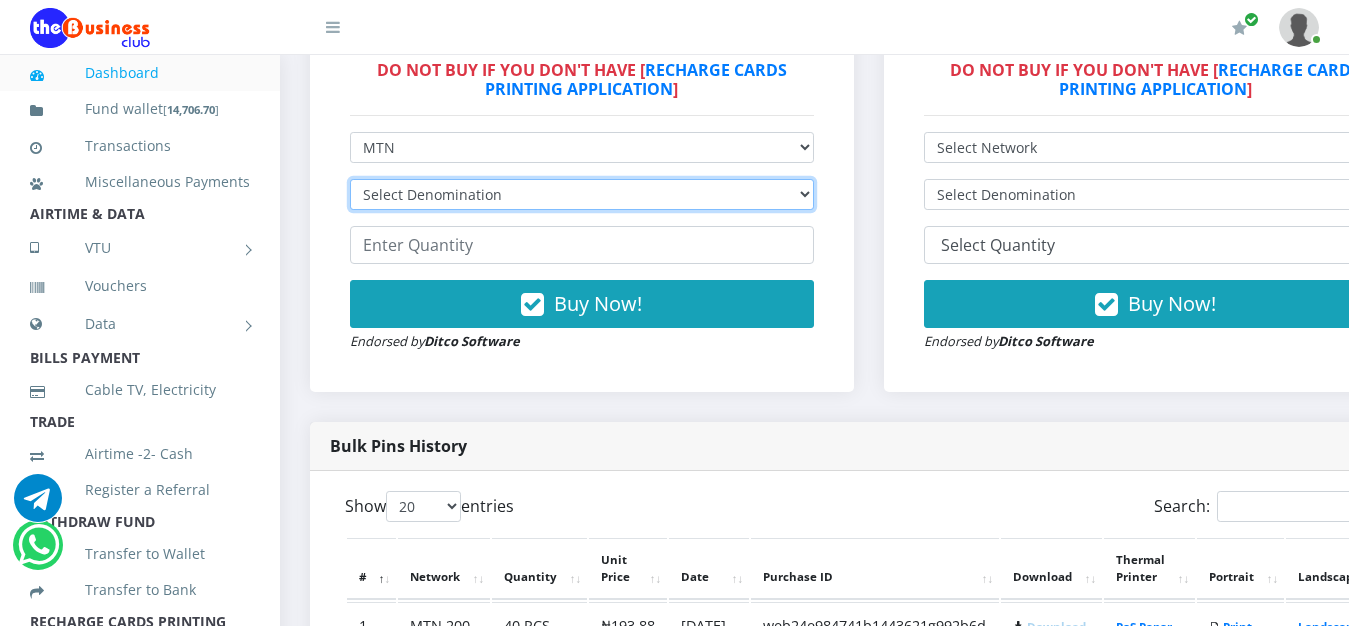click on "Select Denomination MTN NGN100 - ₦96.94 MTN NGN200 - ₦193.88 MTN NGN400 - ₦387.76 MTN NGN500 - ₦484.70 MTN NGN1000 - ₦969.40 MTN NGN1500 - ₦1,454.10" at bounding box center (582, 194) 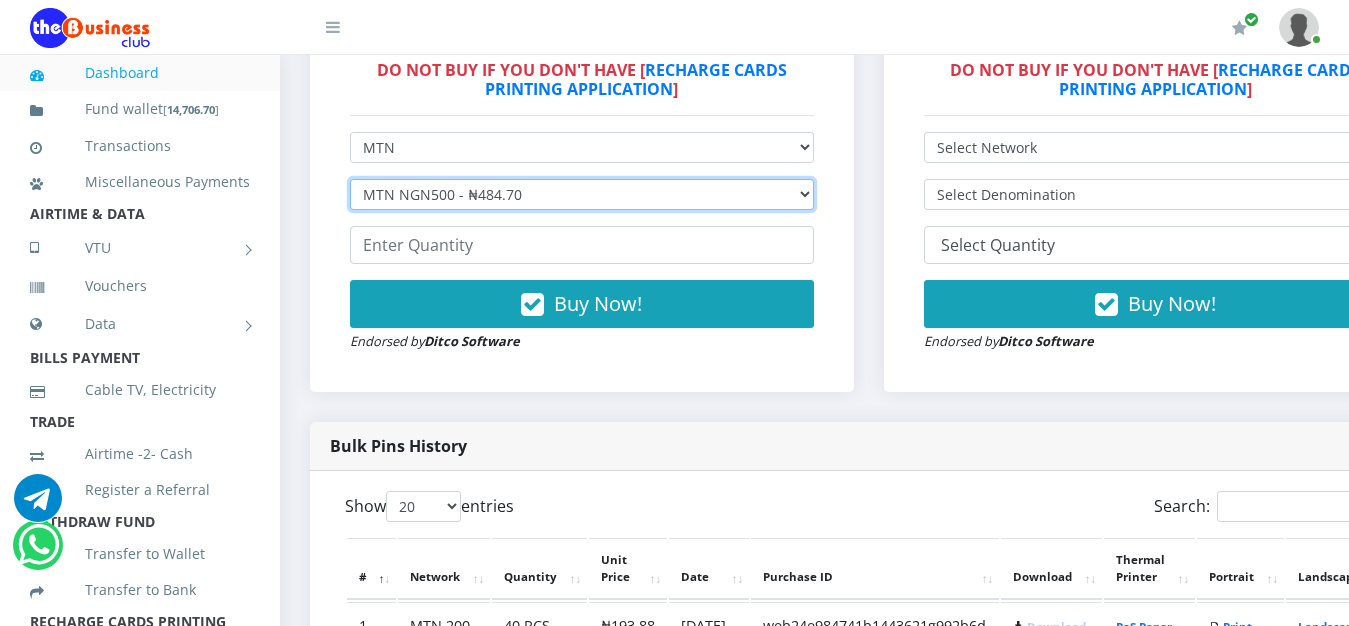 click on "MTN NGN500 - ₦484.70" at bounding box center [0, 0] 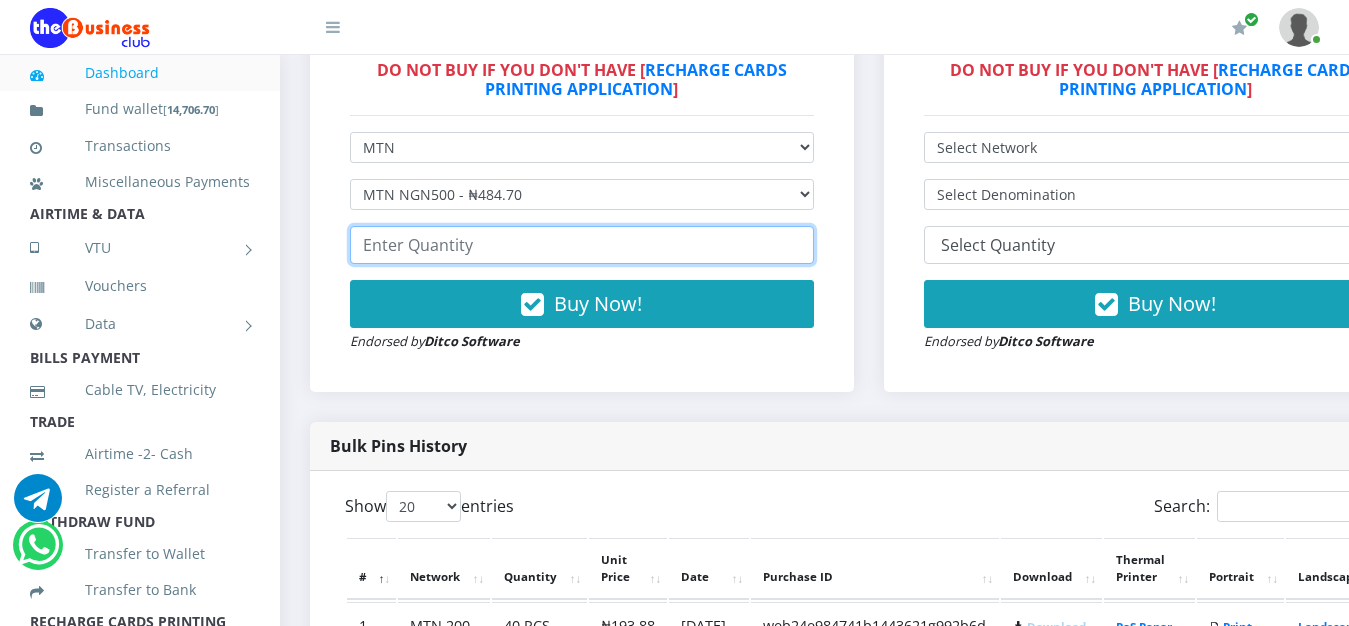 click at bounding box center (582, 245) 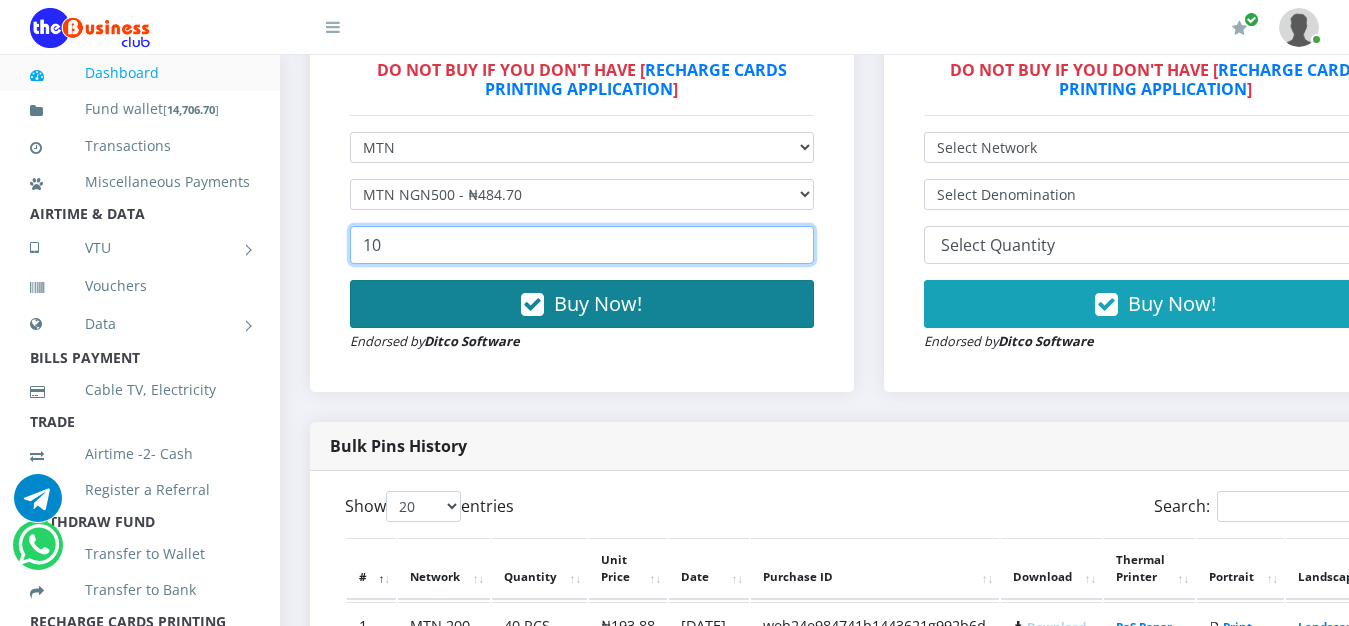 type on "10" 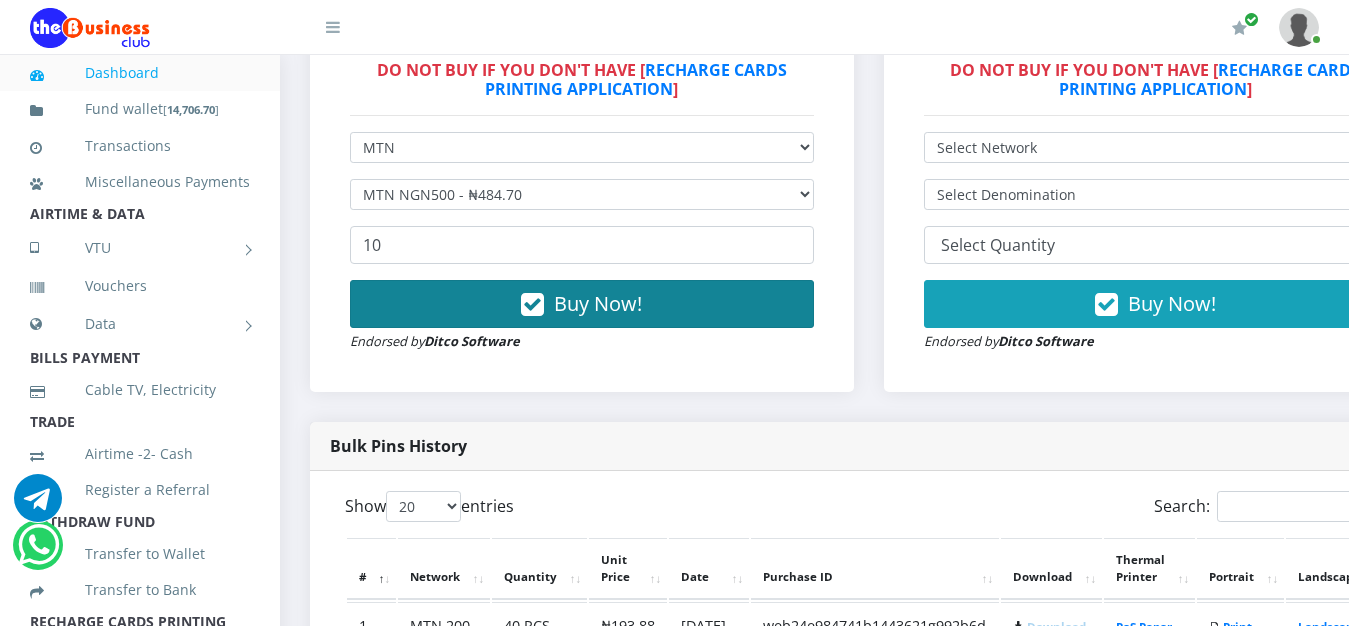 click on "Buy Now!" at bounding box center [598, 303] 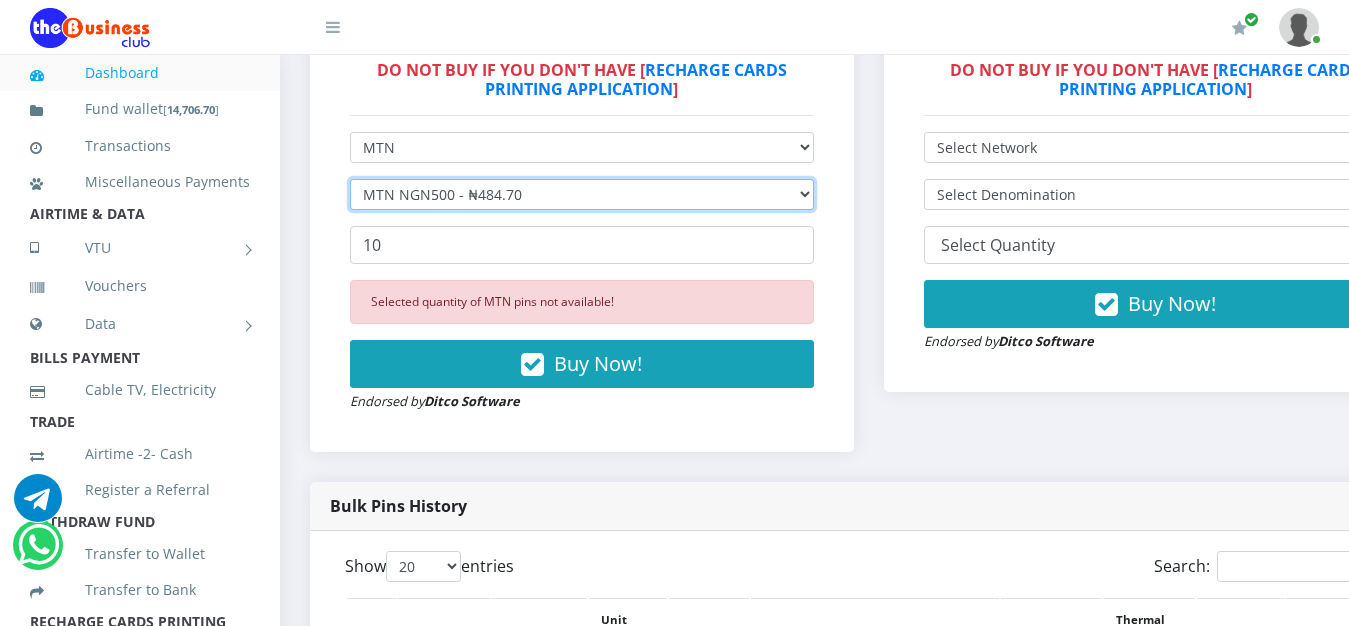 click on "Select Denomination MTN NGN100 - ₦96.94 MTN NGN200 - ₦193.88 MTN NGN400 - ₦387.76 MTN NGN500 - ₦484.70 MTN NGN1000 - ₦969.40 MTN NGN1500 - ₦1,454.10" at bounding box center (582, 194) 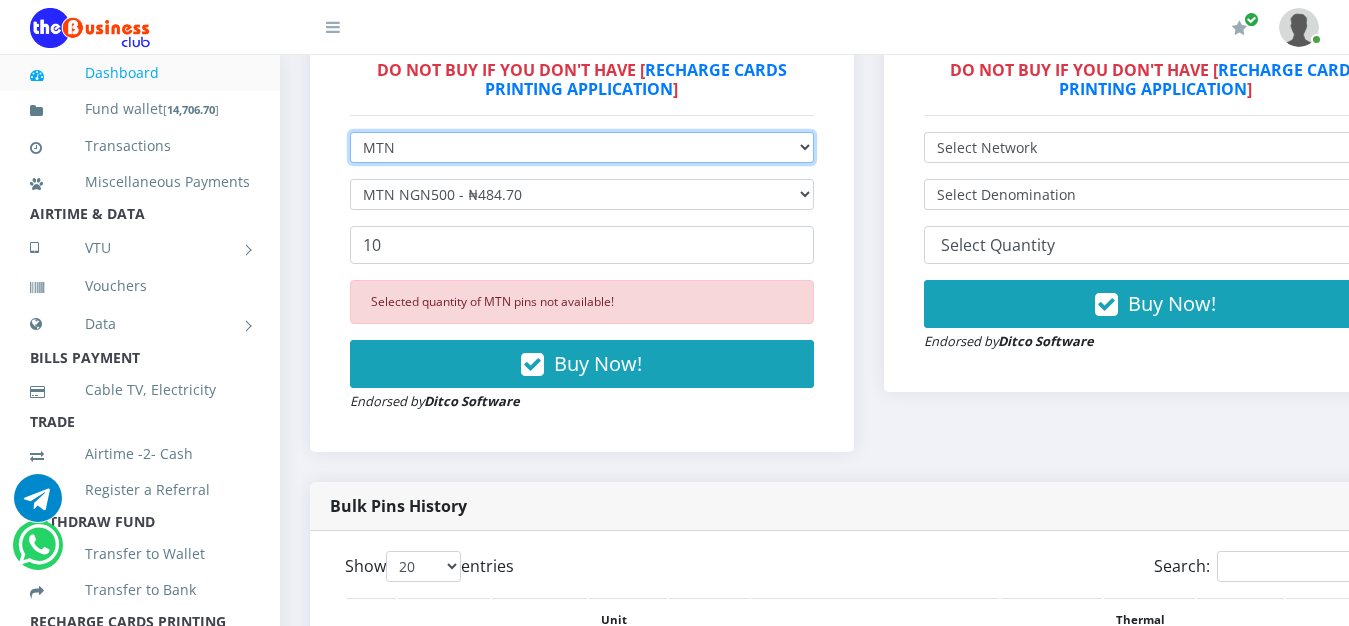 click on "Select Network
MTN
Globacom
9Mobile
Airtel" at bounding box center [582, 147] 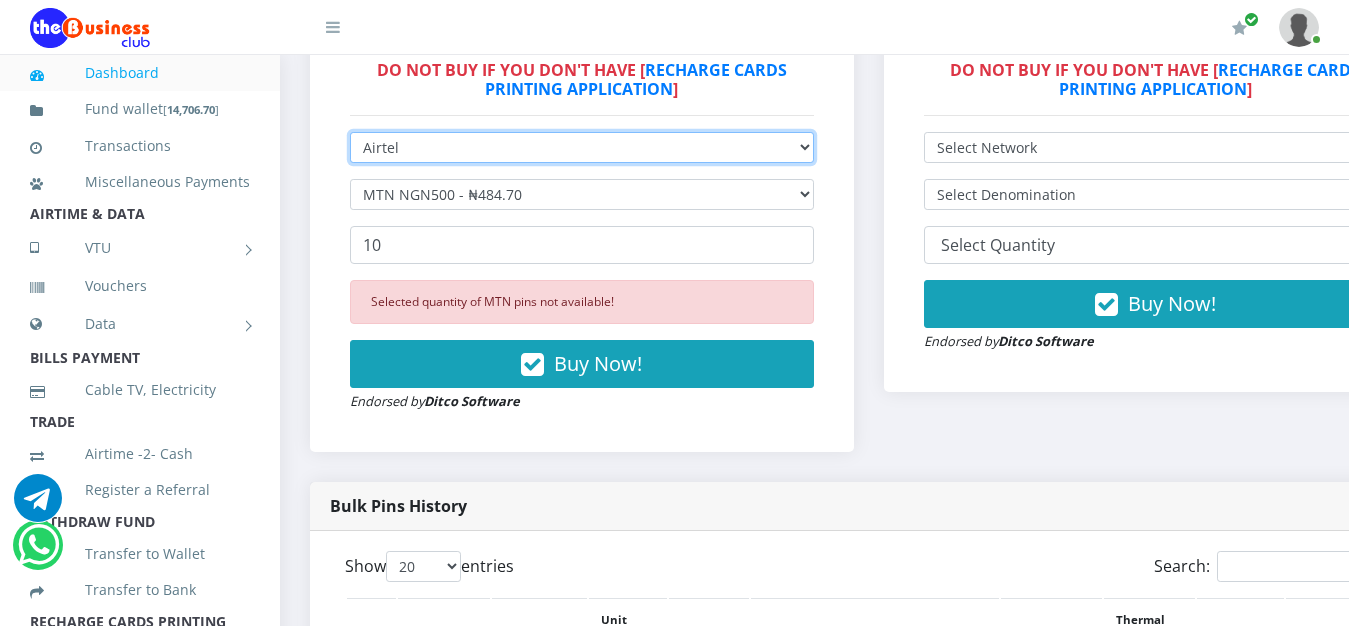 click on "Airtel" at bounding box center (0, 0) 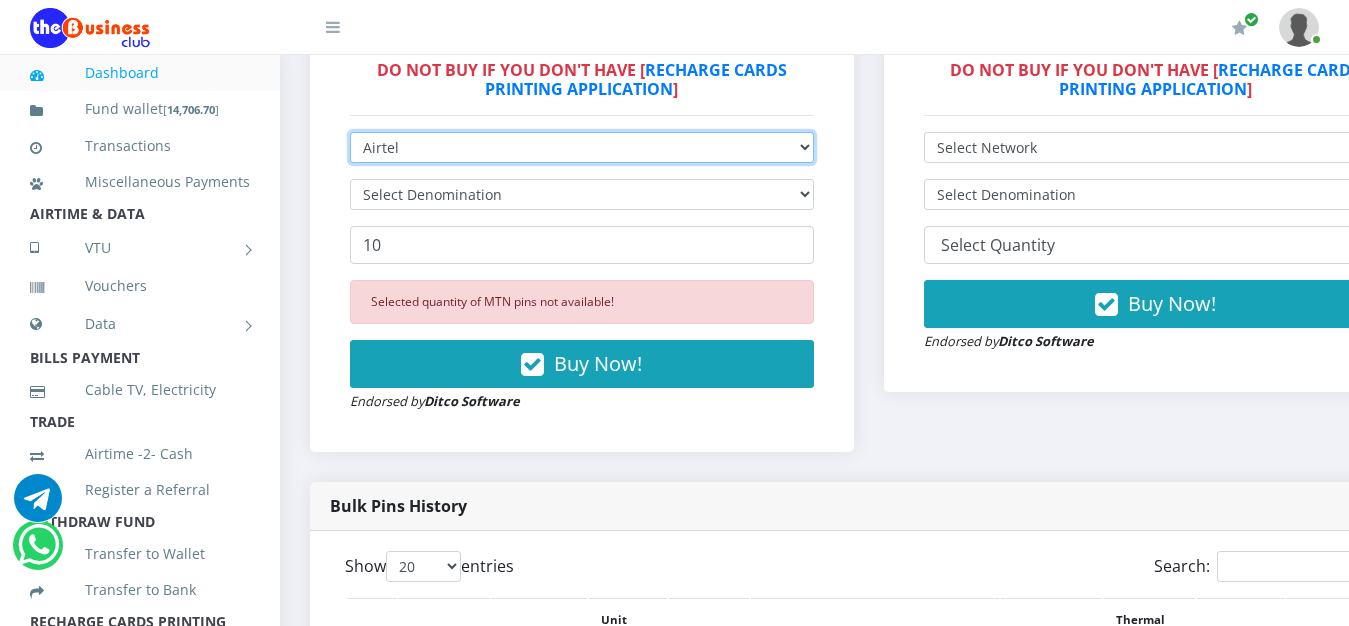 type 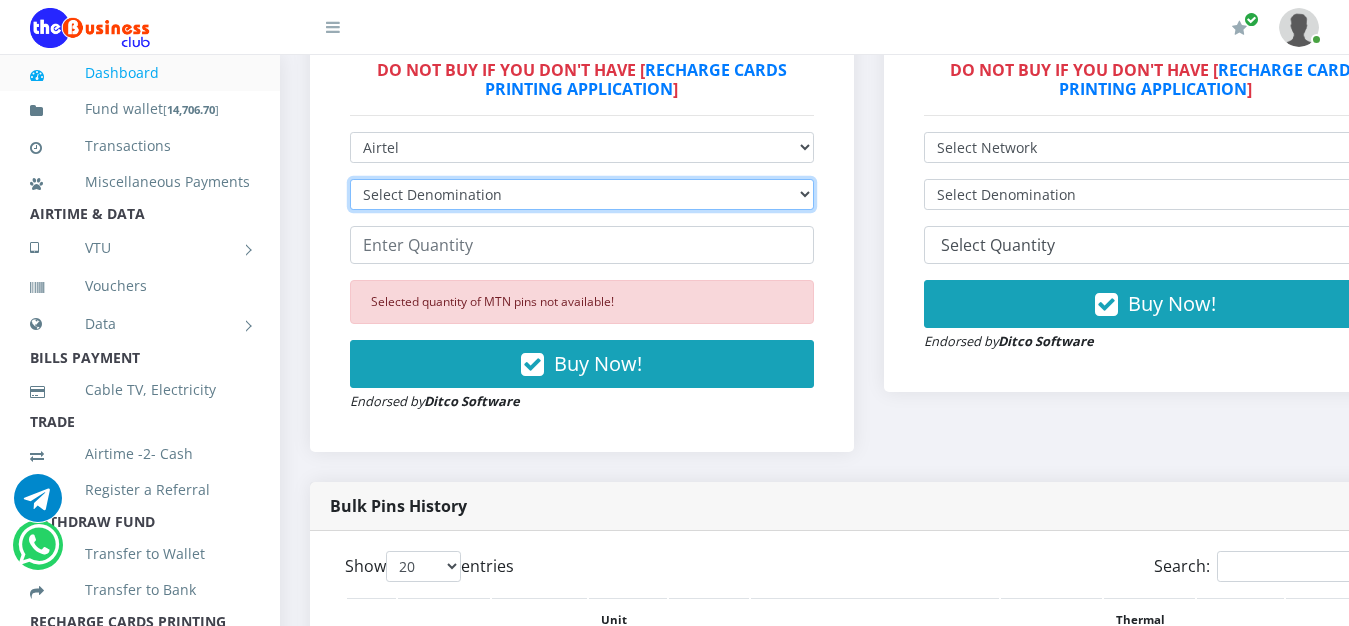 click on "Select Denomination Airtel NGN100 - ₦96.36 Airtel NGN200 - ₦192.72 Airtel NGN500 - ₦481.80 Airtel NGN1000 - ₦963.60" at bounding box center (582, 194) 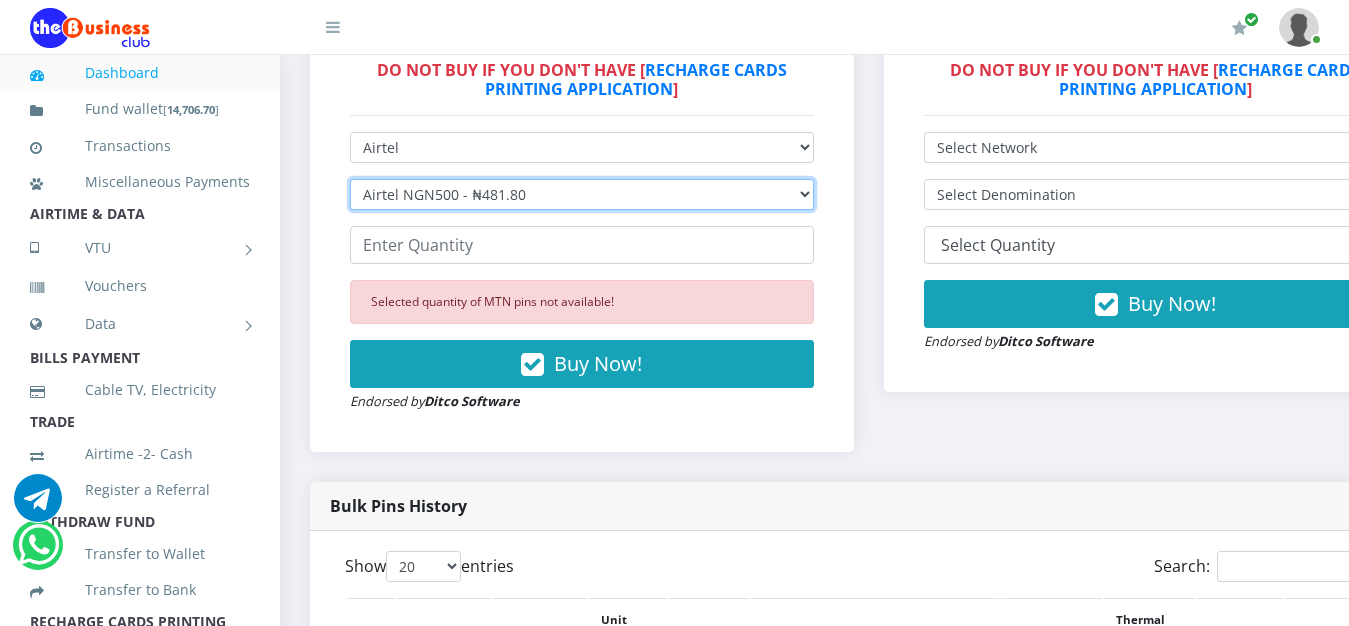 click on "Airtel NGN500 - ₦481.80" at bounding box center [0, 0] 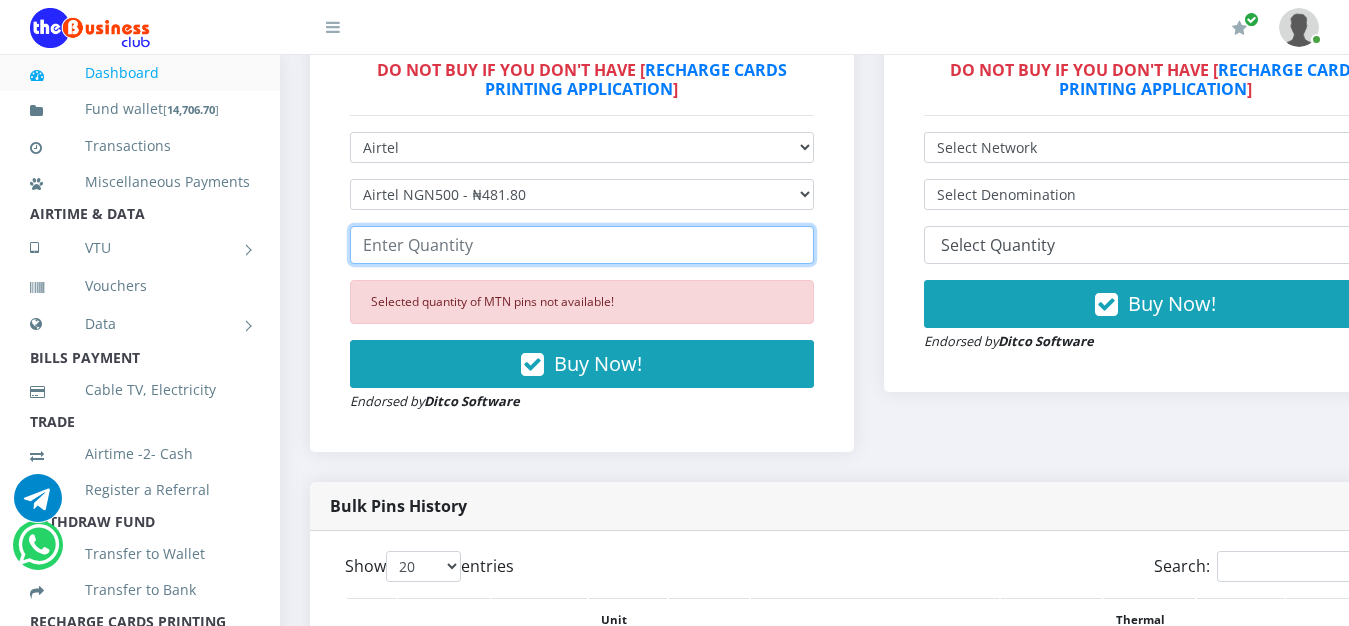 click at bounding box center (582, 245) 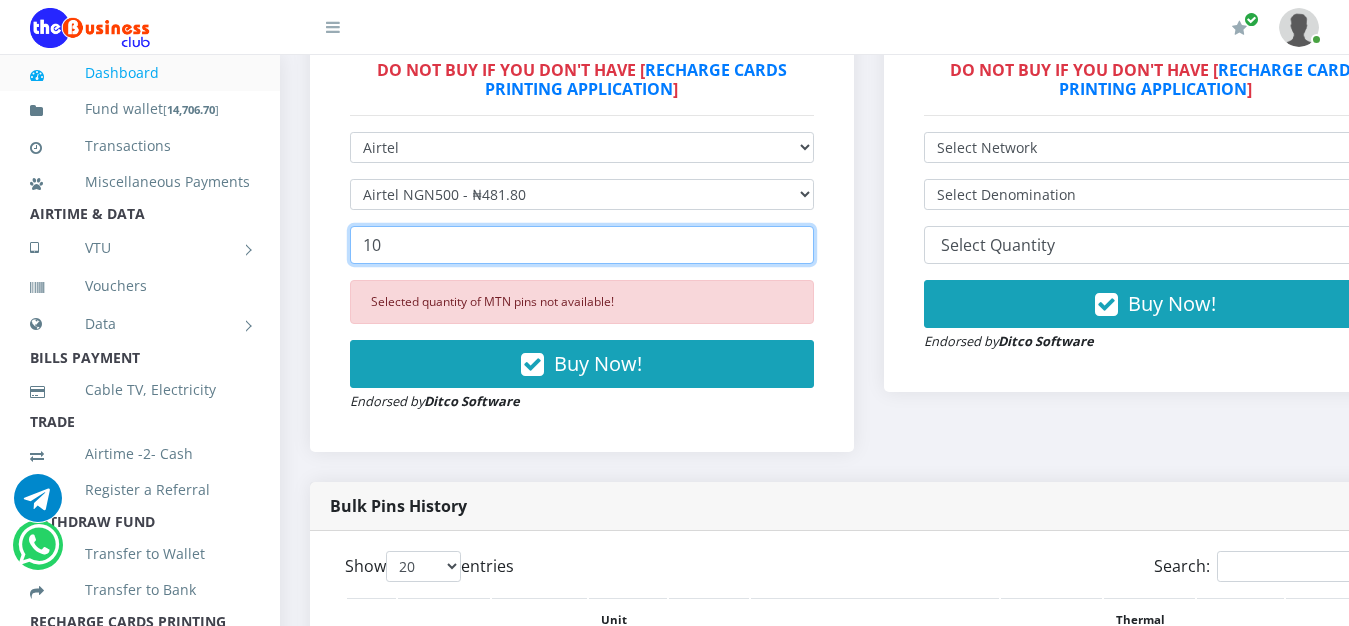 type on "10" 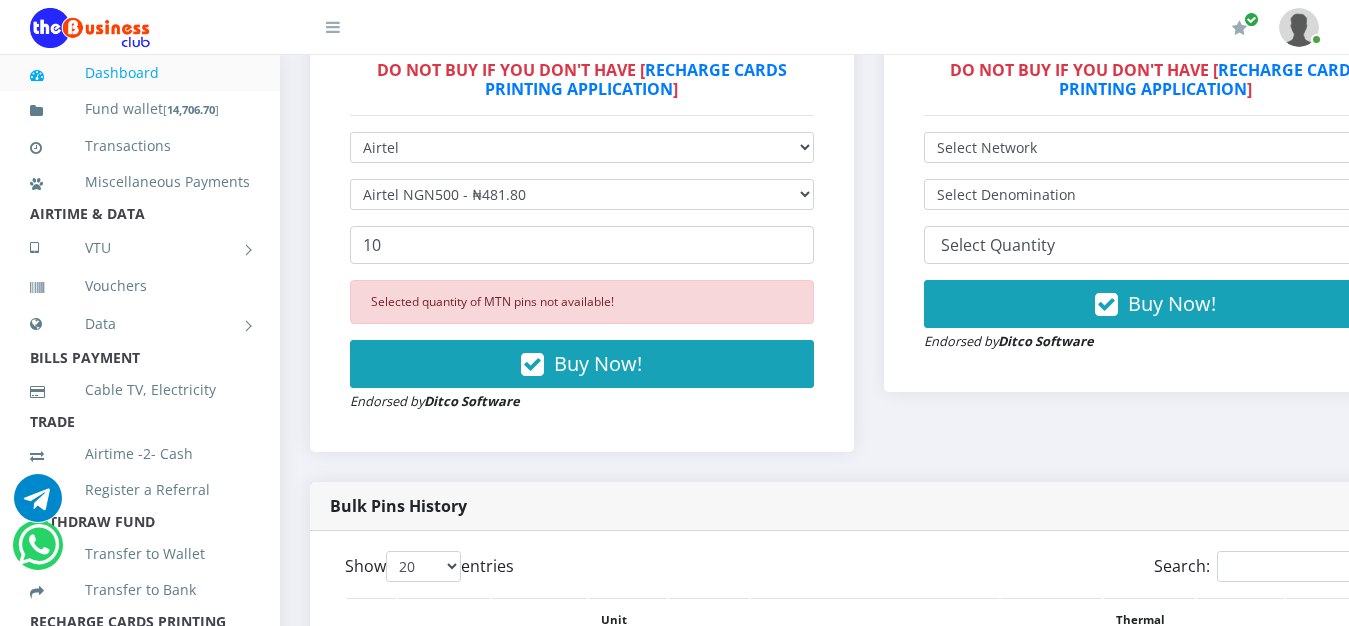click on "Selected quantity of MTN pins not available!" at bounding box center (582, 302) 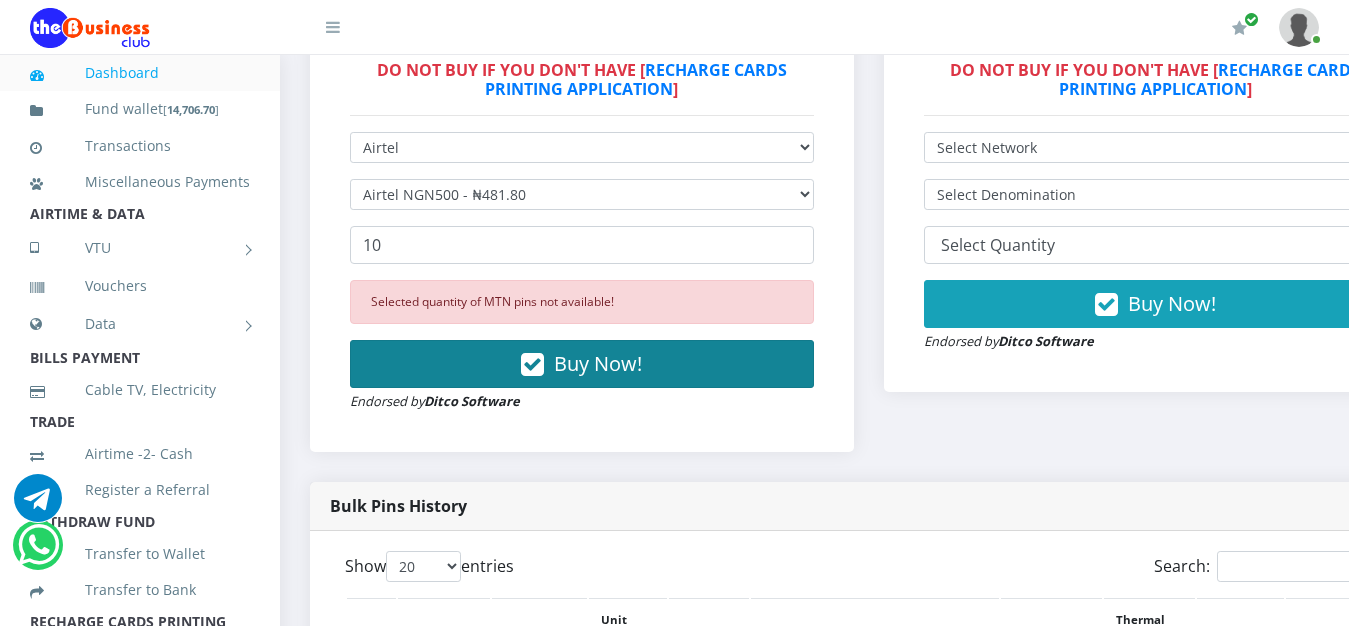 click on "Buy Now!" at bounding box center [598, 363] 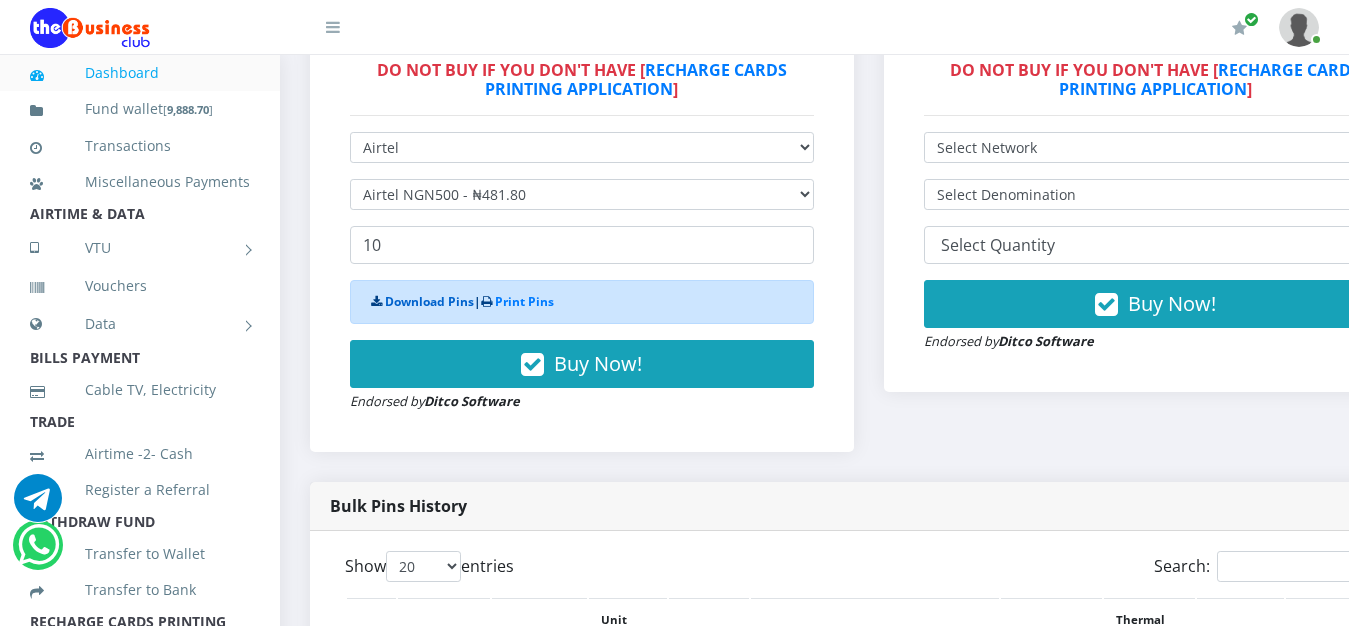 click on "Download Pins" at bounding box center (429, 301) 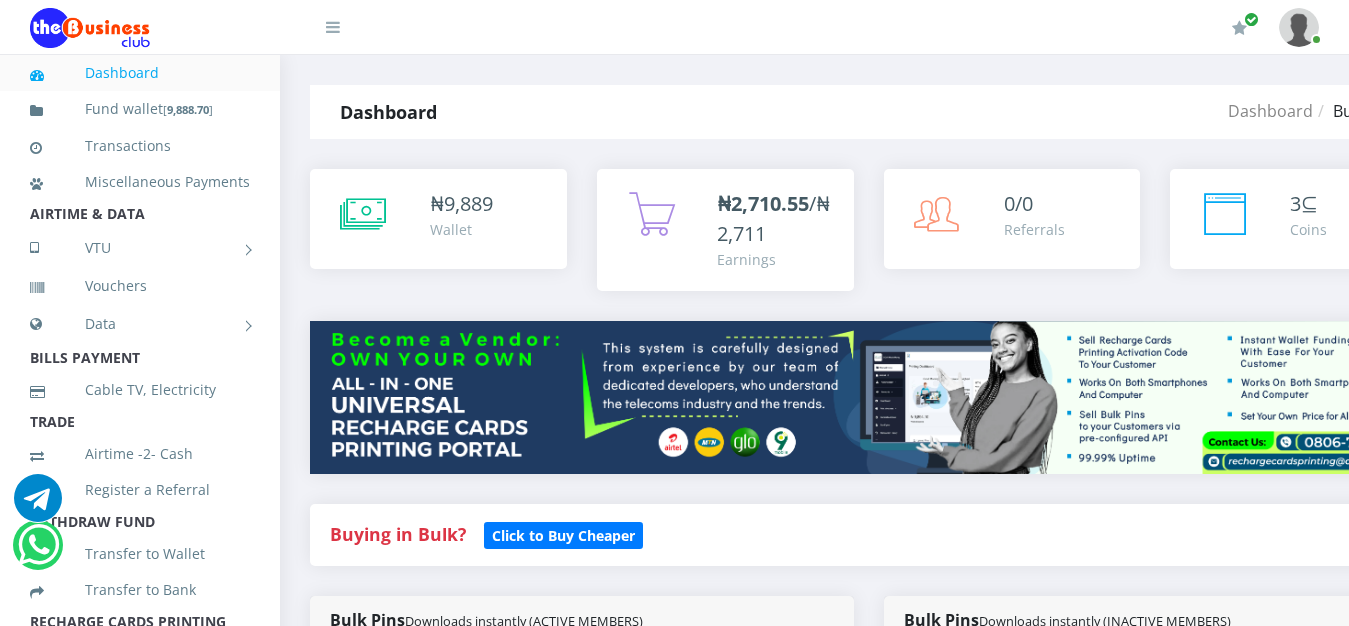 scroll, scrollTop: 663, scrollLeft: 0, axis: vertical 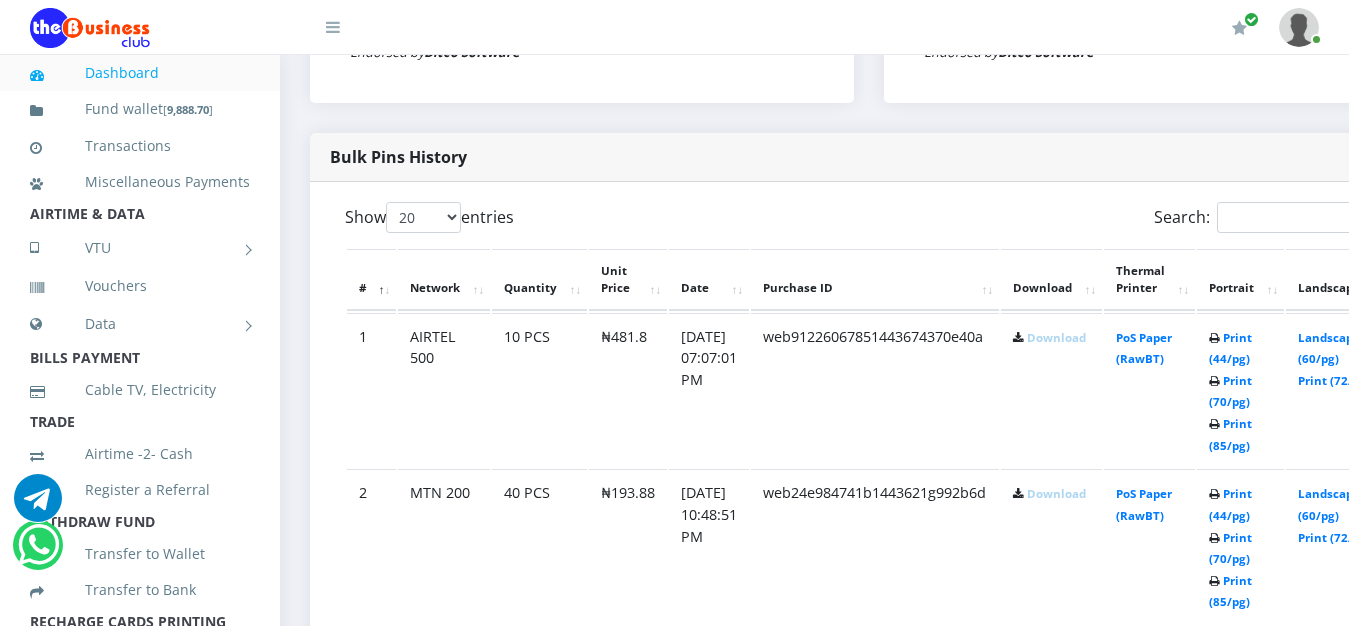 click on "Download" at bounding box center [1056, 337] 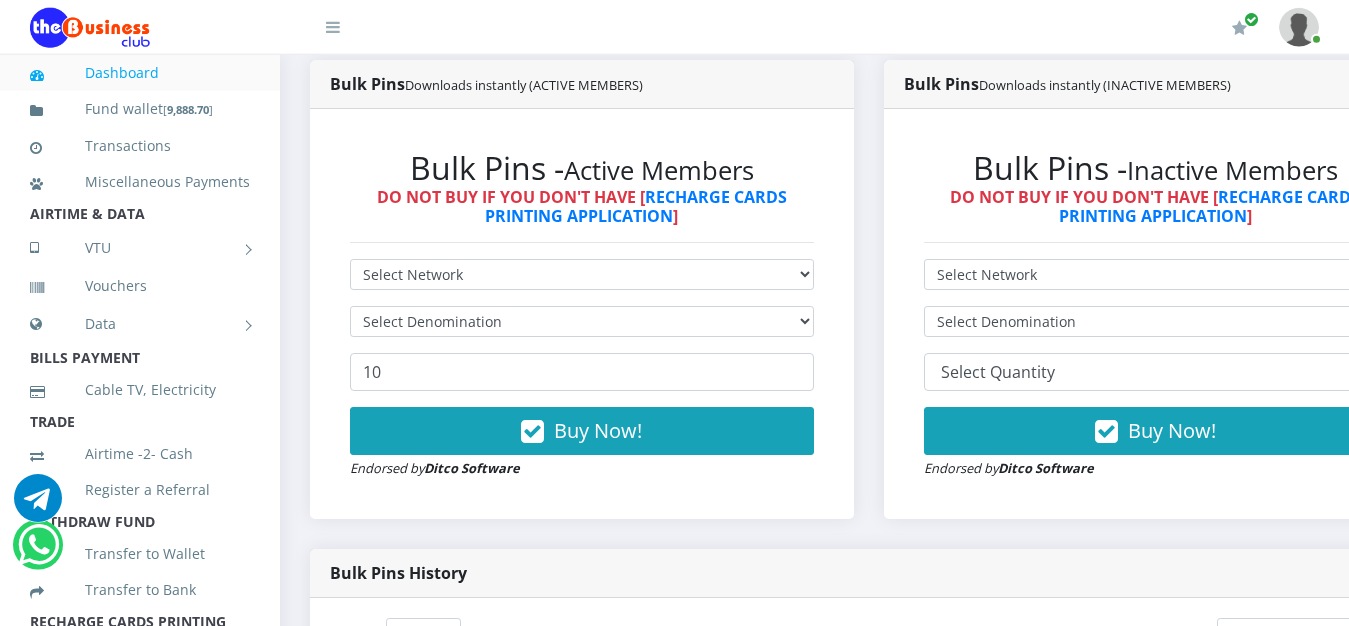 scroll, scrollTop: 527, scrollLeft: 0, axis: vertical 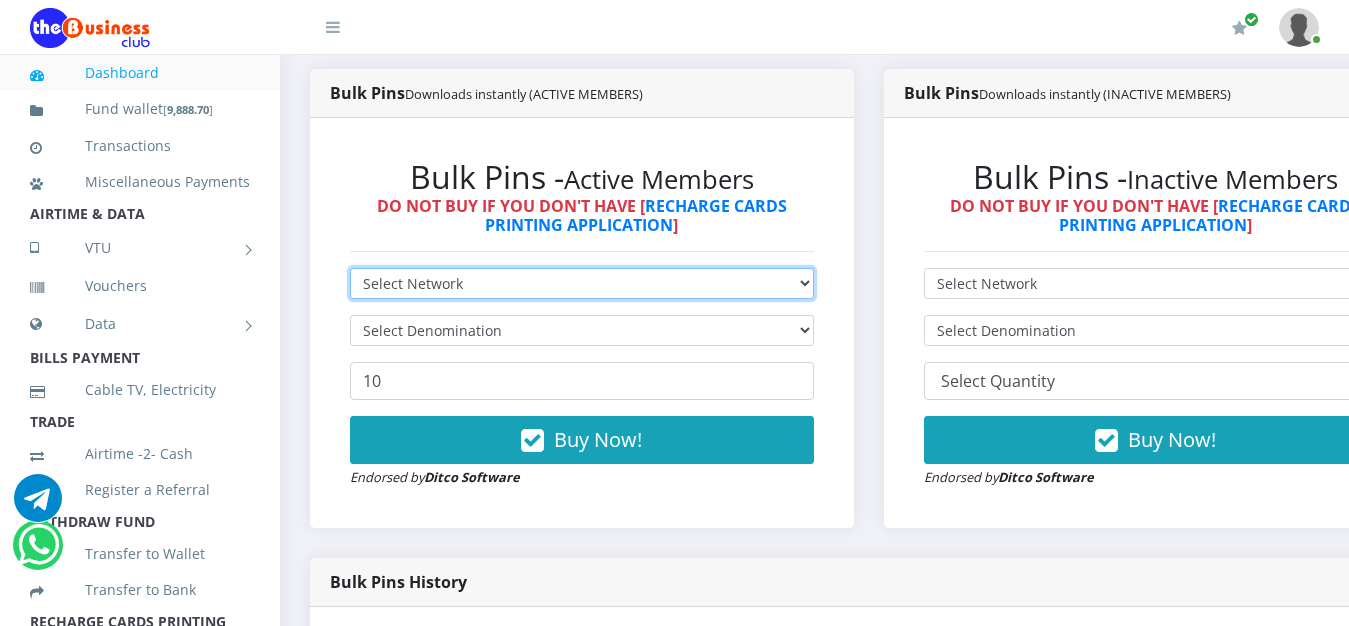 click on "Select Network
MTN
Globacom
9Mobile
Airtel" at bounding box center [582, 283] 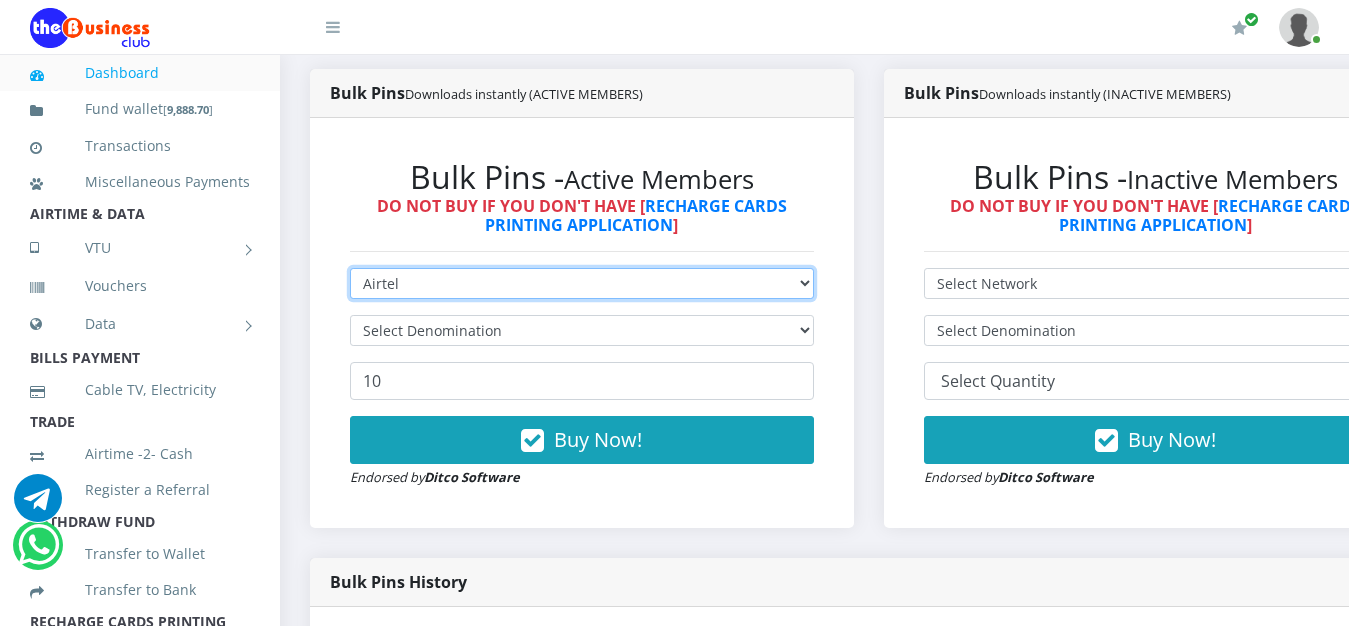 click on "Airtel" at bounding box center [0, 0] 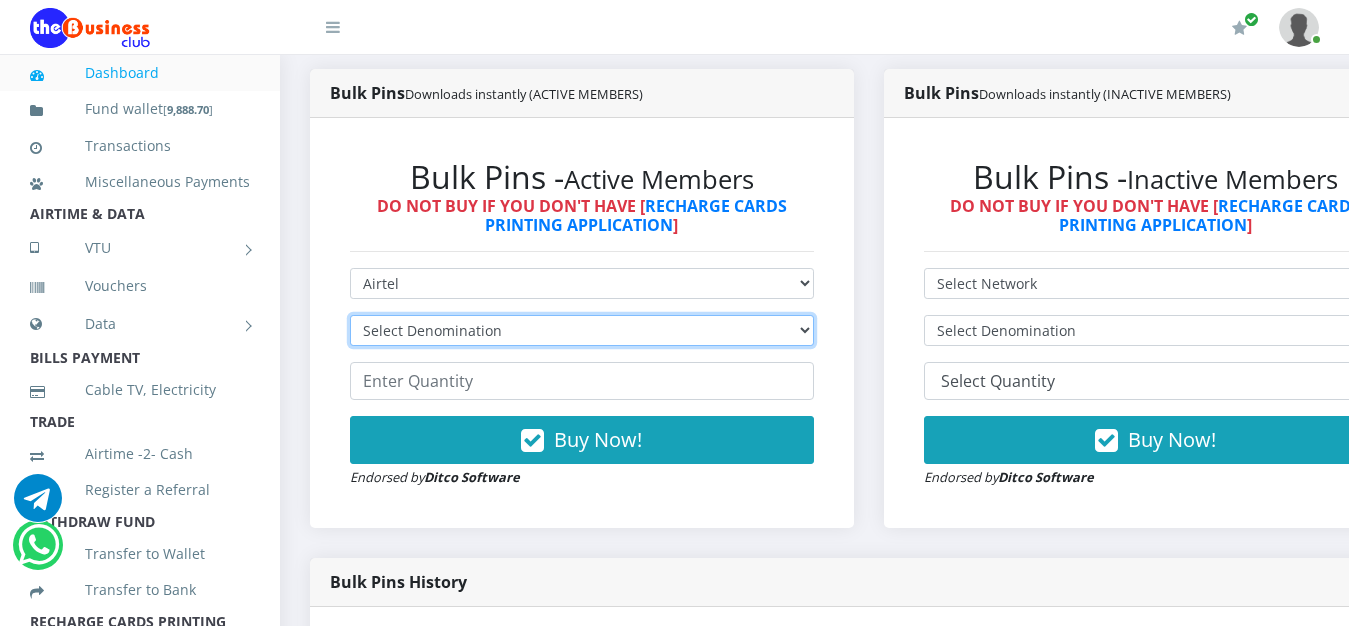 click on "Select Denomination Airtel NGN100 - ₦96.36 Airtel NGN200 - ₦192.72 Airtel NGN500 - ₦481.80 Airtel NGN1000 - ₦963.60" at bounding box center (582, 330) 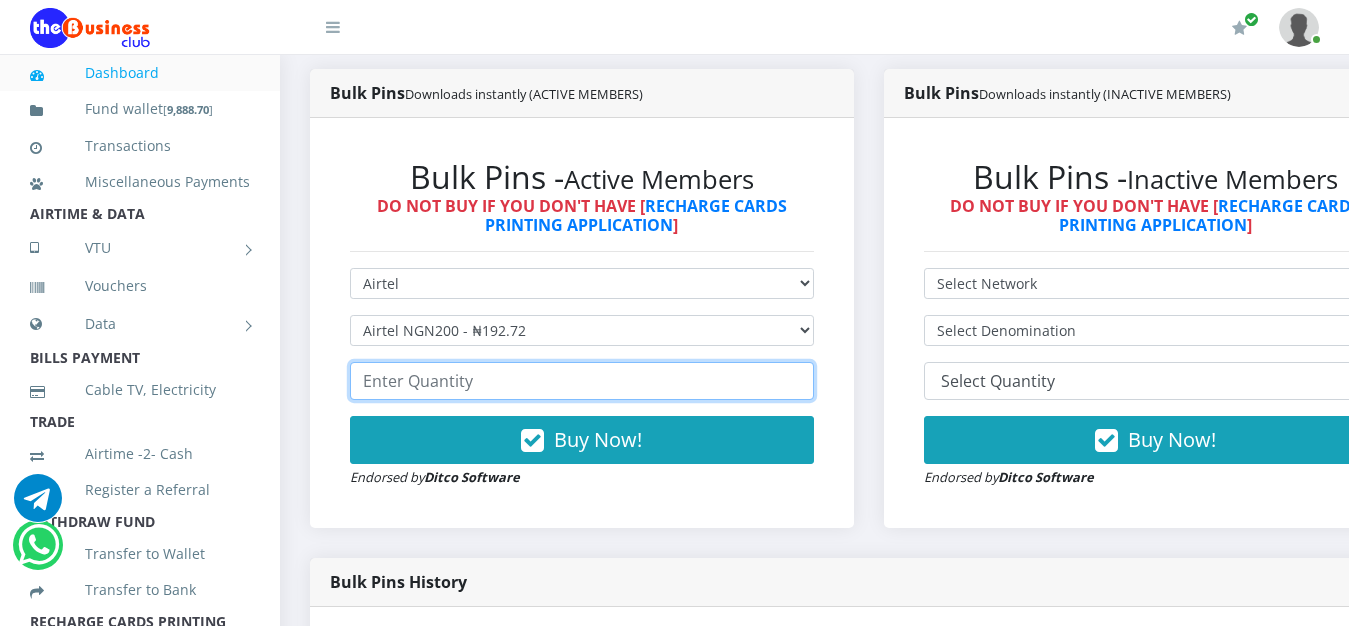 click at bounding box center [582, 381] 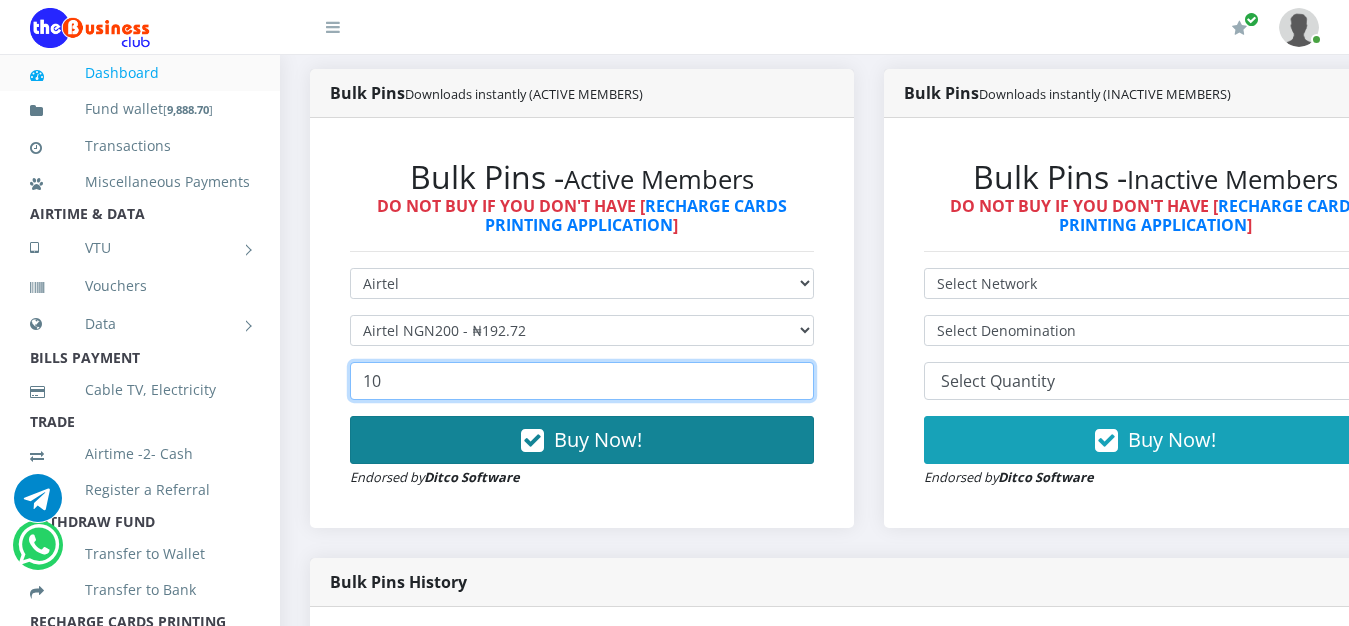 type on "10" 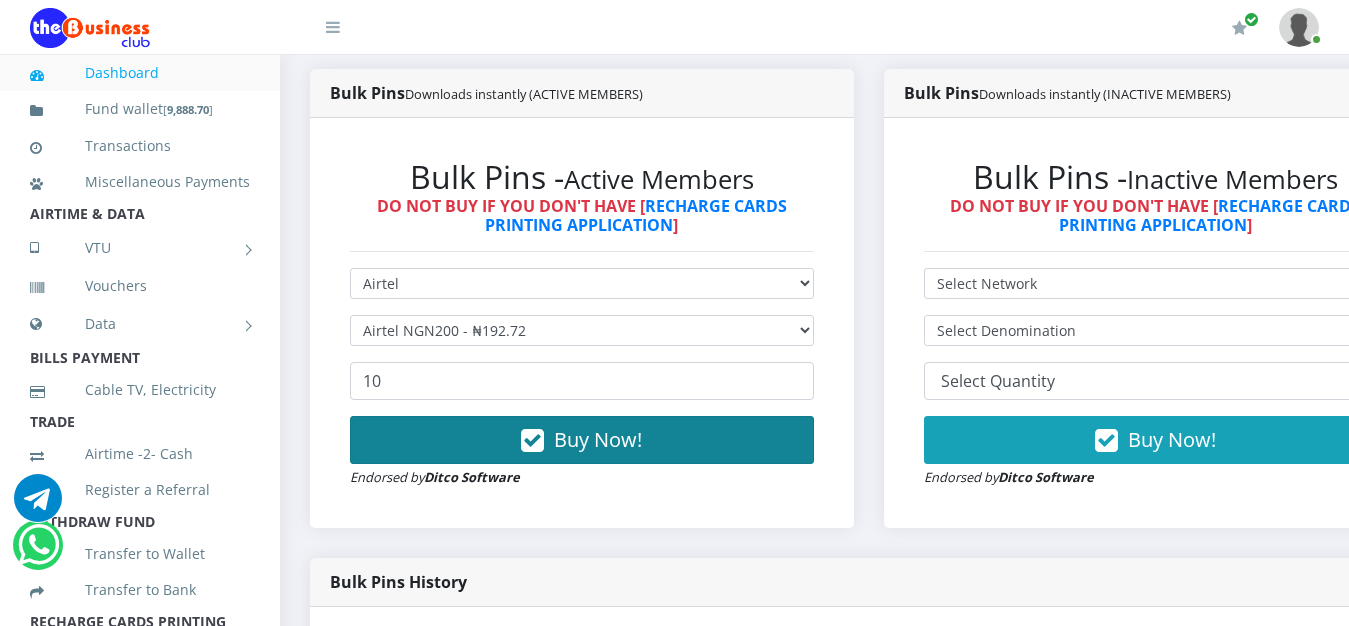 click on "Buy Now!" at bounding box center (582, 440) 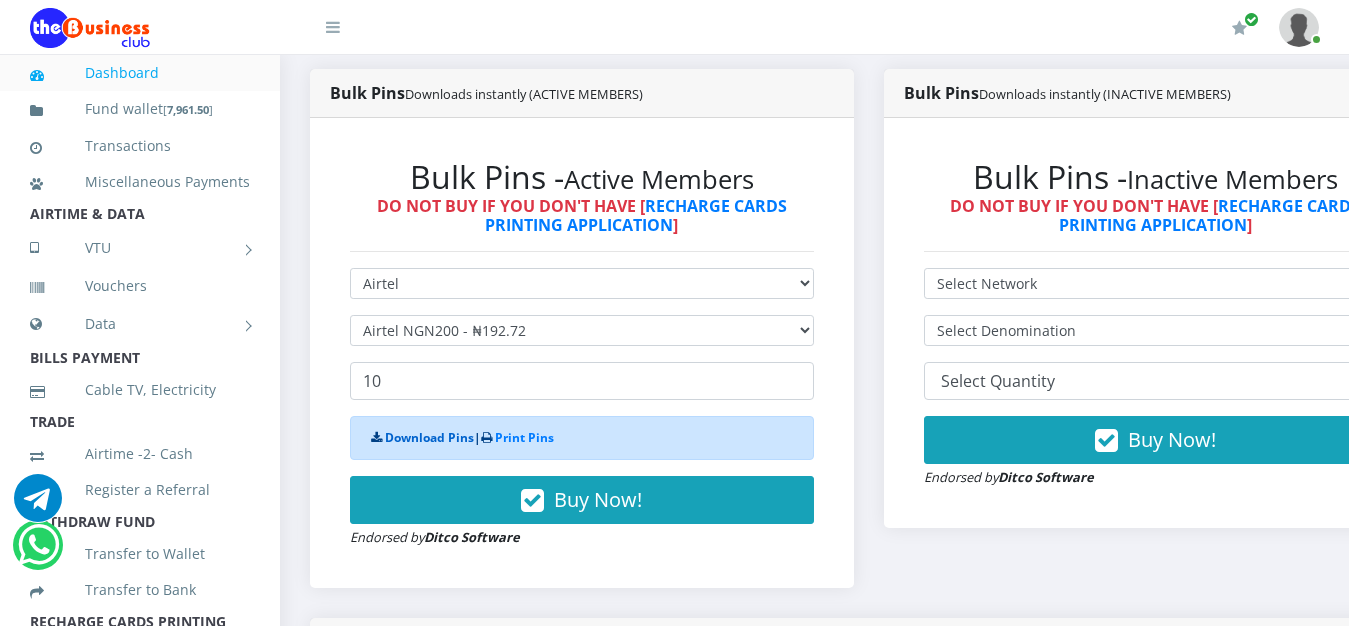 click on "Download Pins" at bounding box center [429, 437] 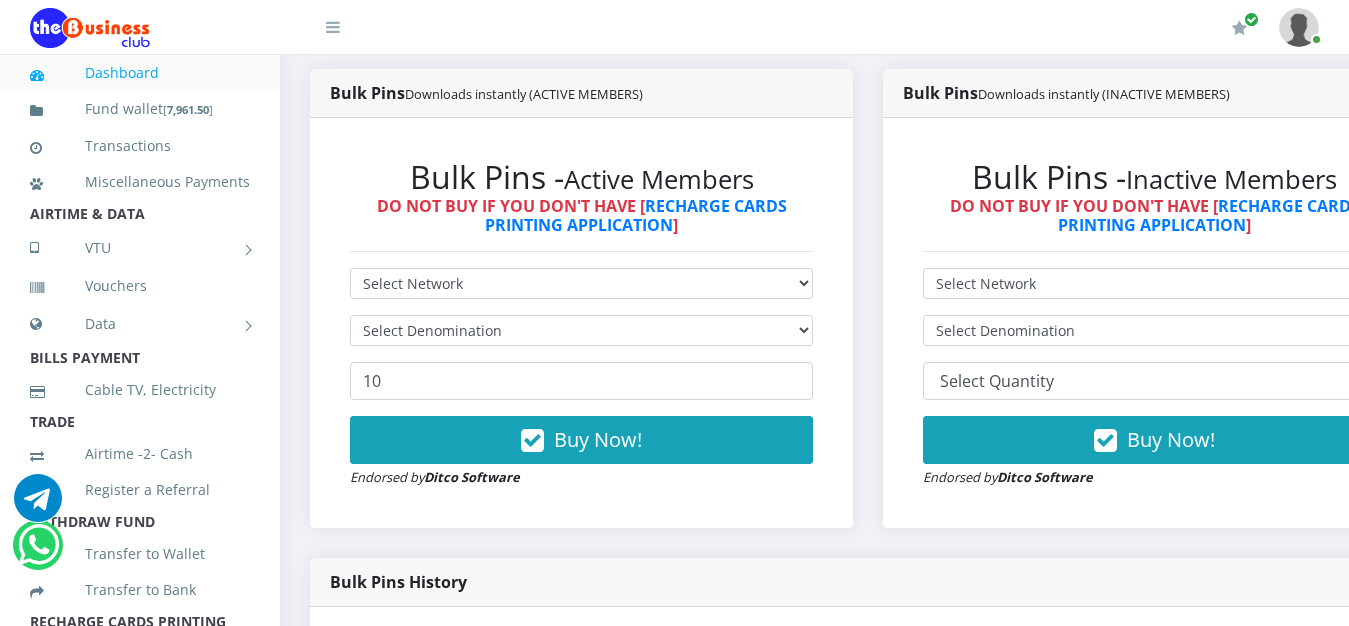 scroll, scrollTop: 527, scrollLeft: 0, axis: vertical 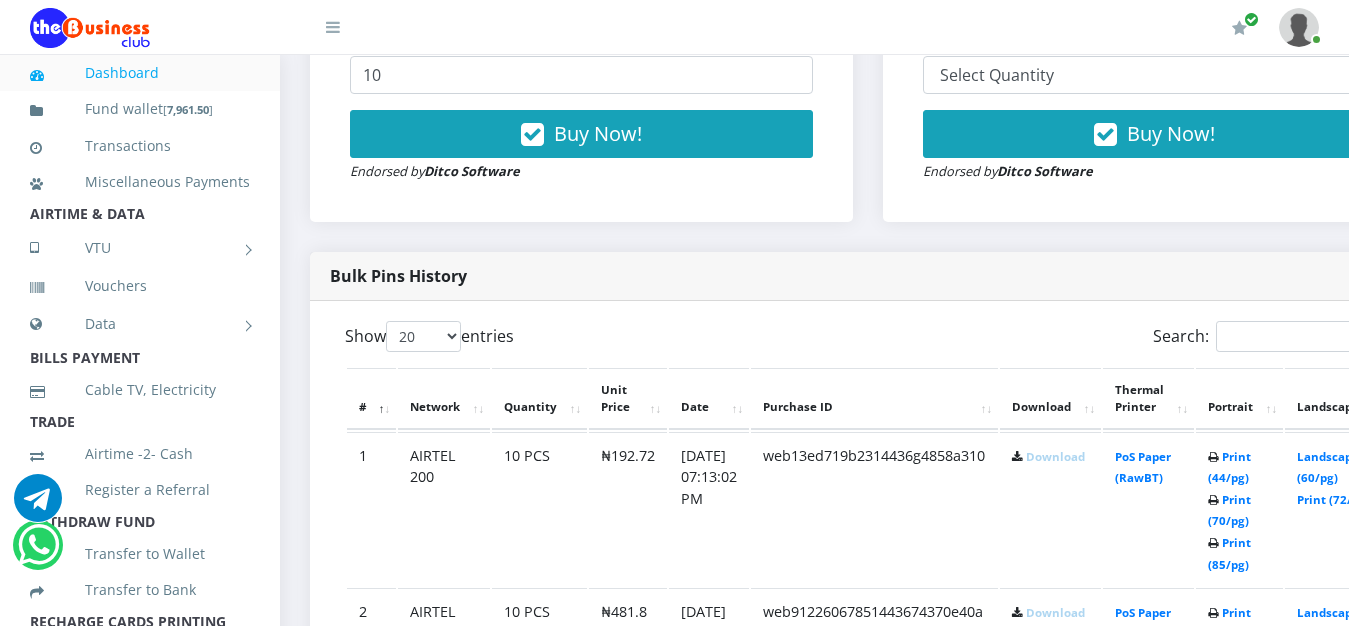 click on "Download" at bounding box center (1055, 456) 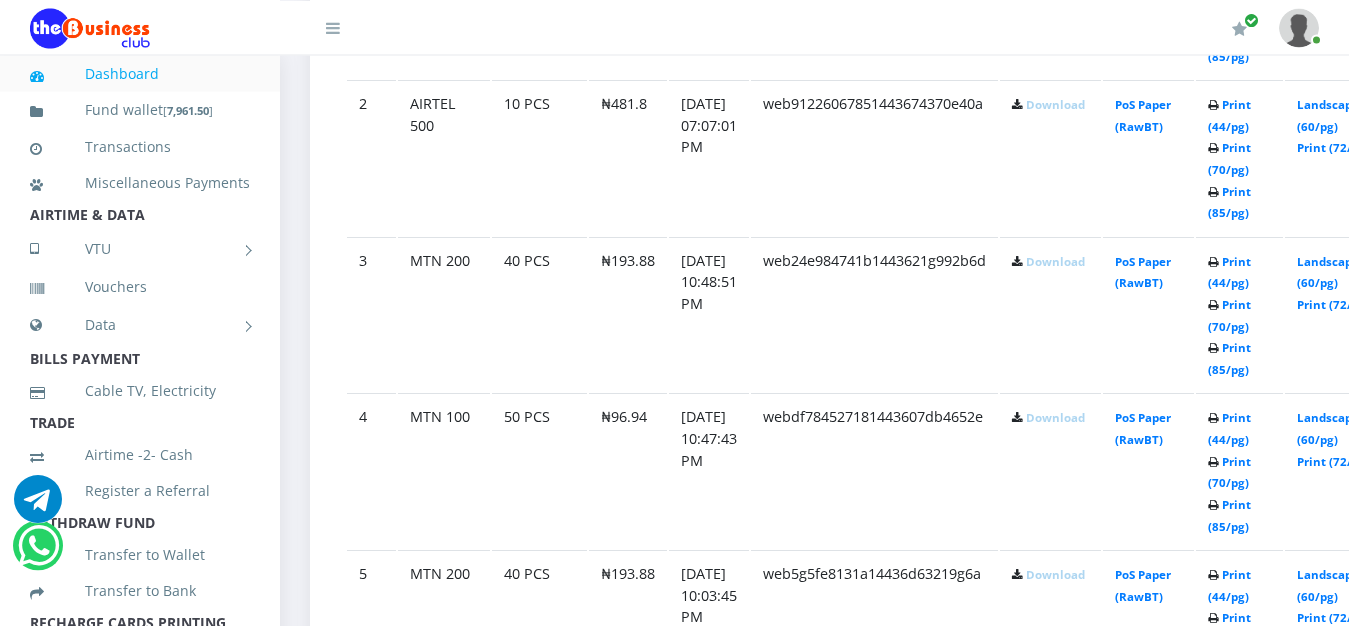 scroll, scrollTop: 1370, scrollLeft: 0, axis: vertical 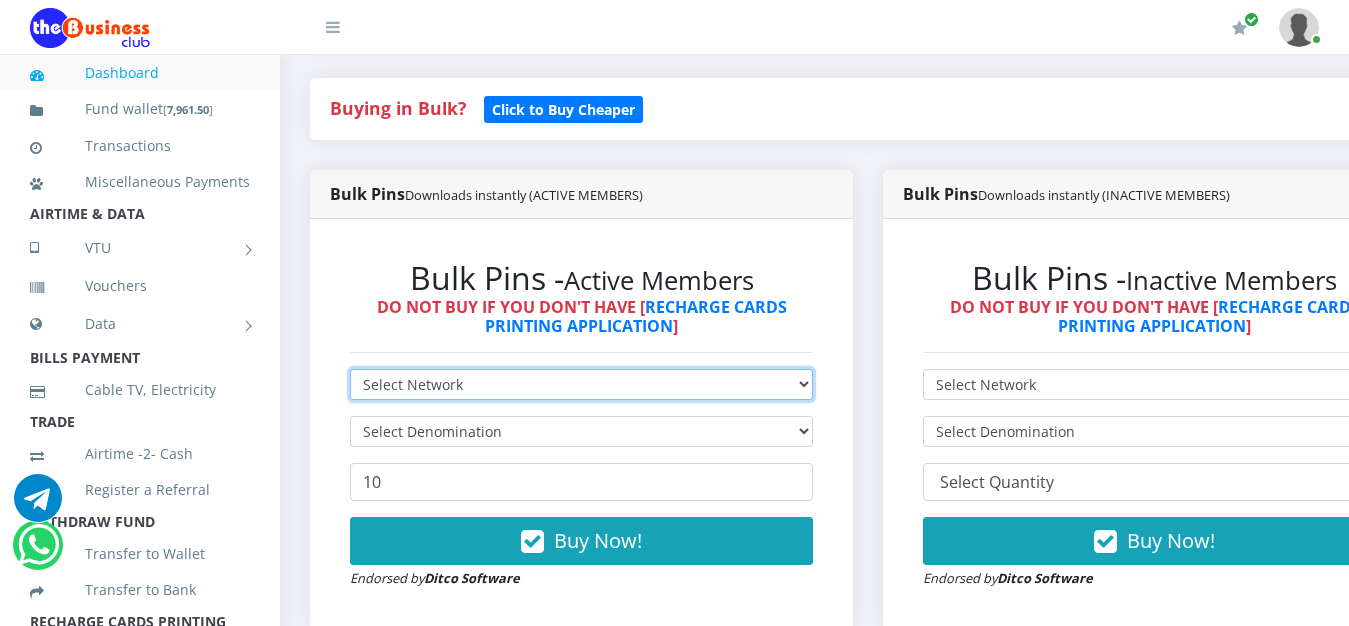 click on "Select Network
MTN
Globacom
9Mobile
Airtel" at bounding box center (581, 384) 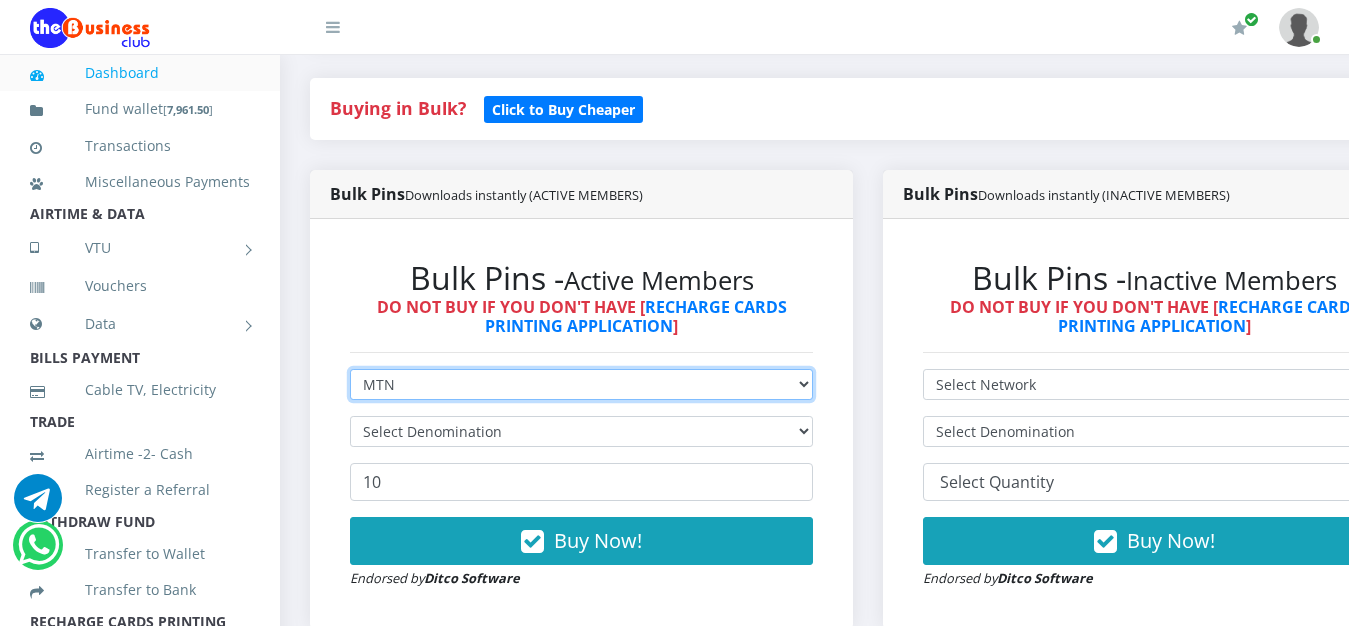 click on "MTN" at bounding box center [0, 0] 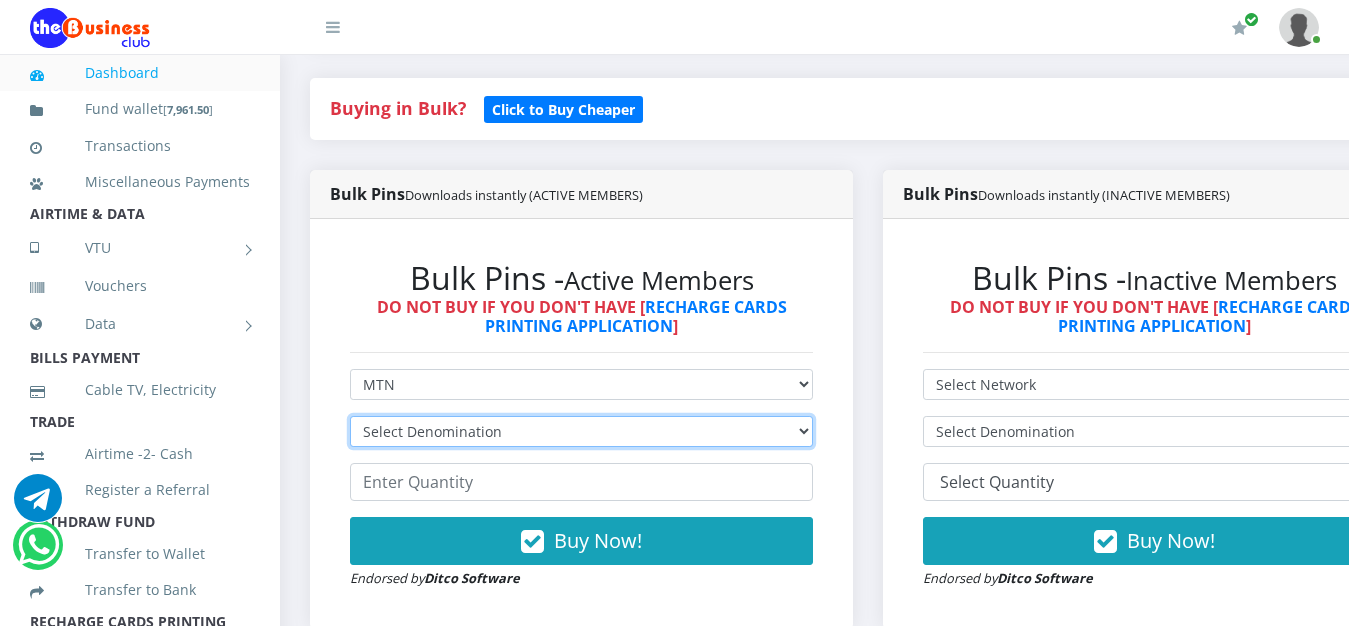 click on "Select Denomination MTN NGN100 - ₦96.94 MTN NGN200 - ₦193.88 MTN NGN400 - ₦387.76 MTN NGN500 - ₦484.70 MTN NGN1000 - ₦969.40 MTN NGN1500 - ₦1,454.10" at bounding box center (581, 431) 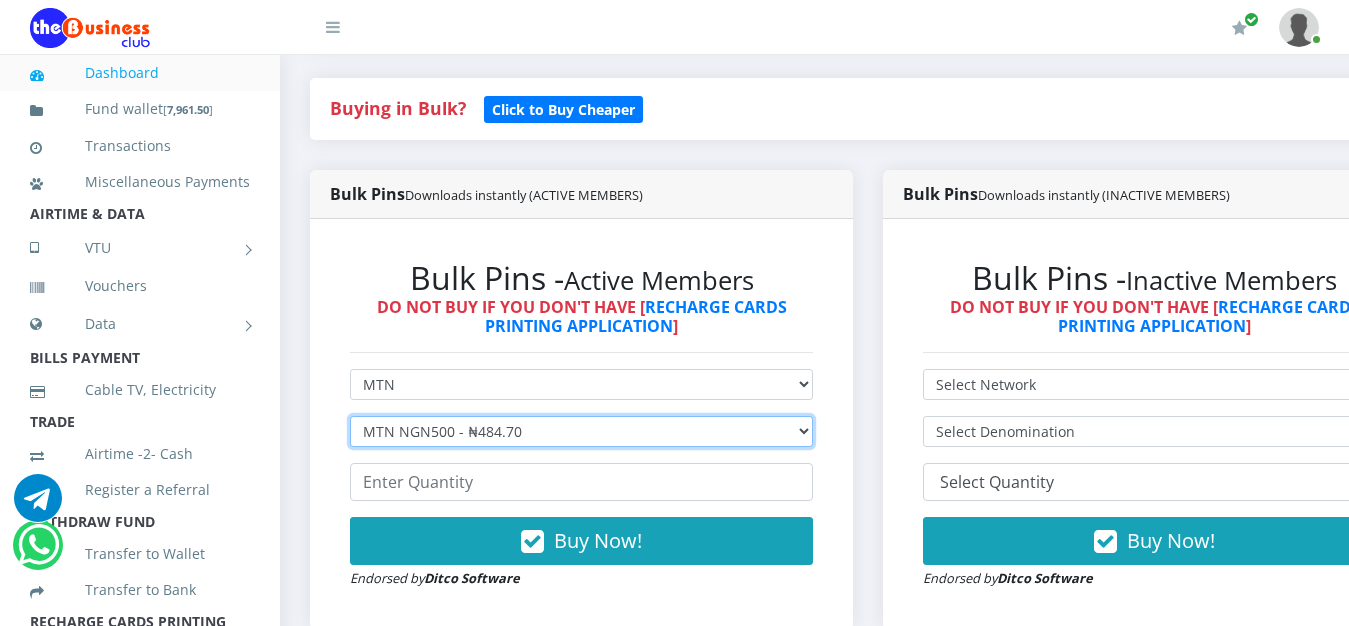 click on "MTN NGN500 - ₦484.70" at bounding box center [0, 0] 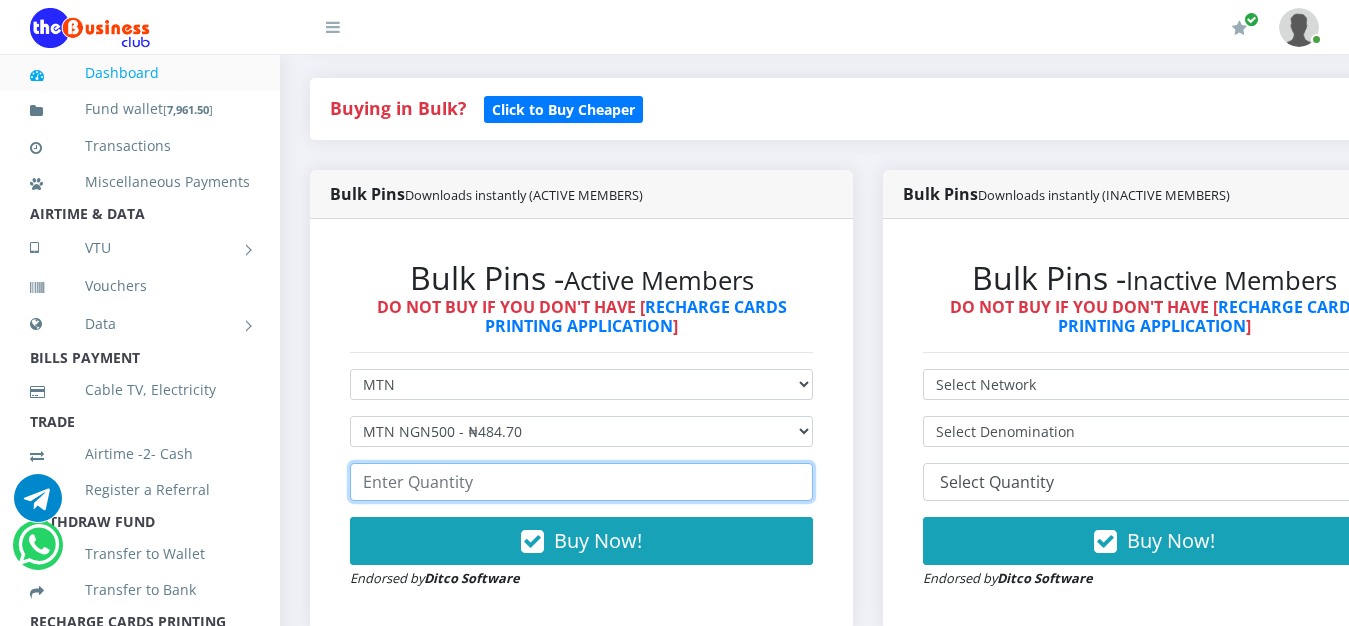 click at bounding box center (581, 482) 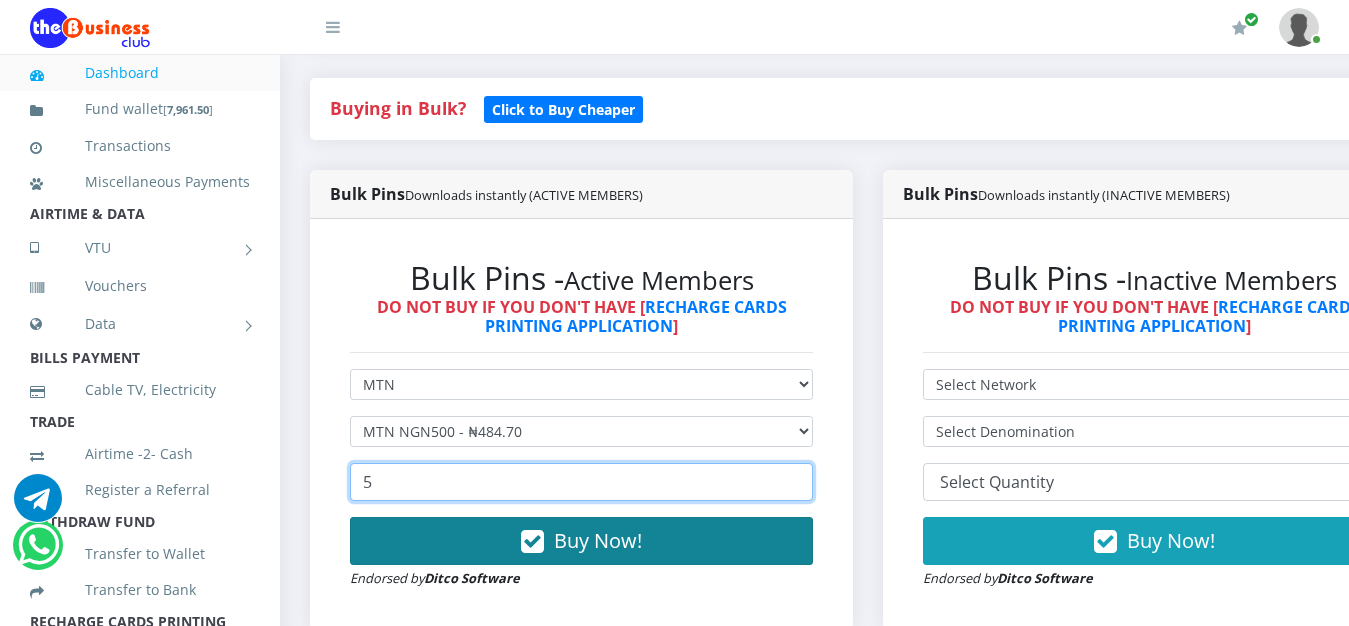 type on "5" 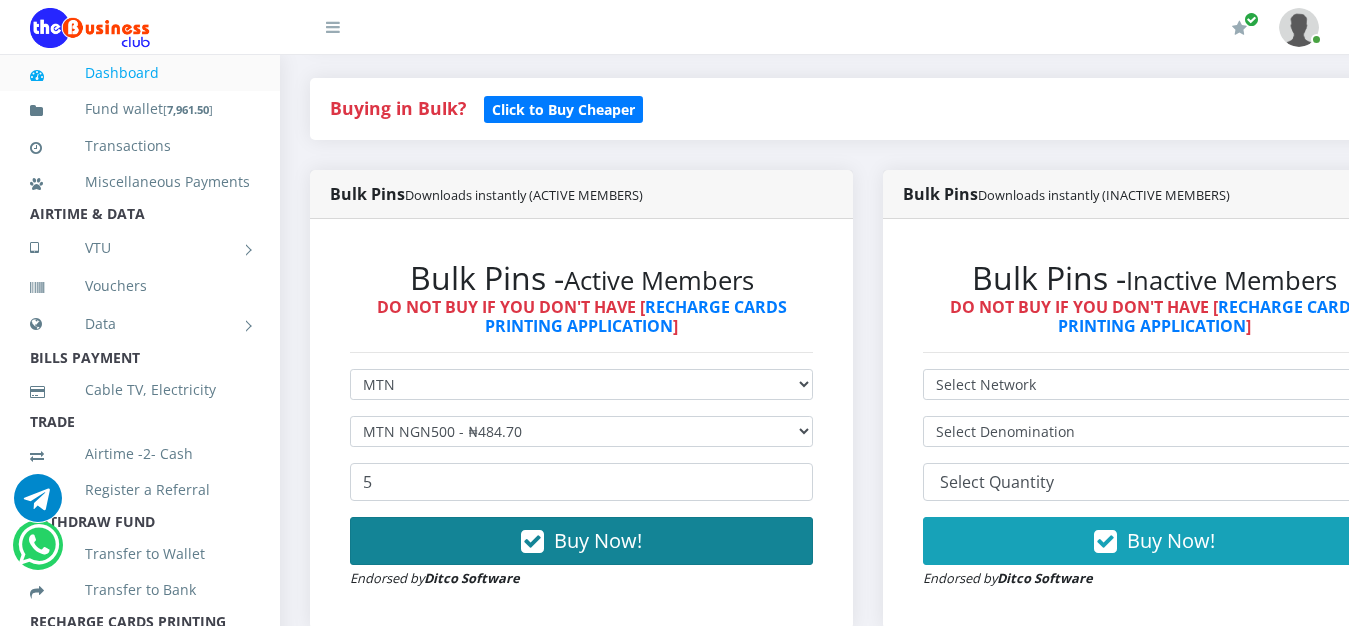click on "Buy Now!" at bounding box center (598, 540) 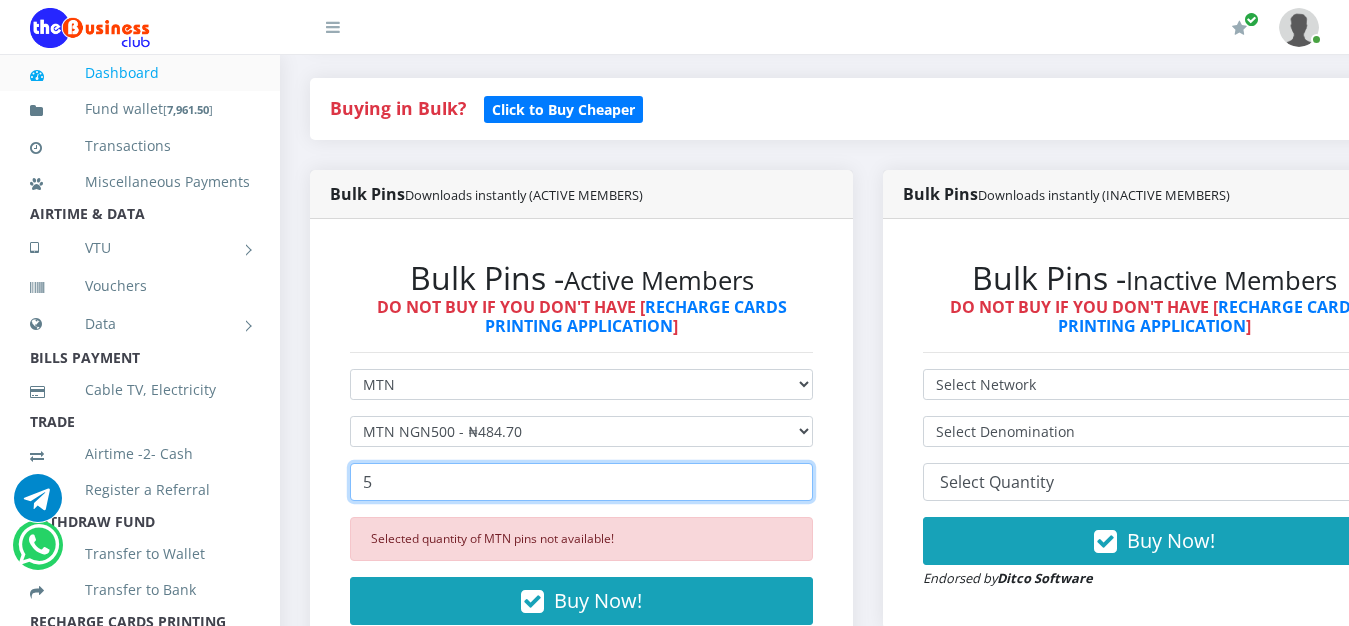 click on "5" at bounding box center (581, 482) 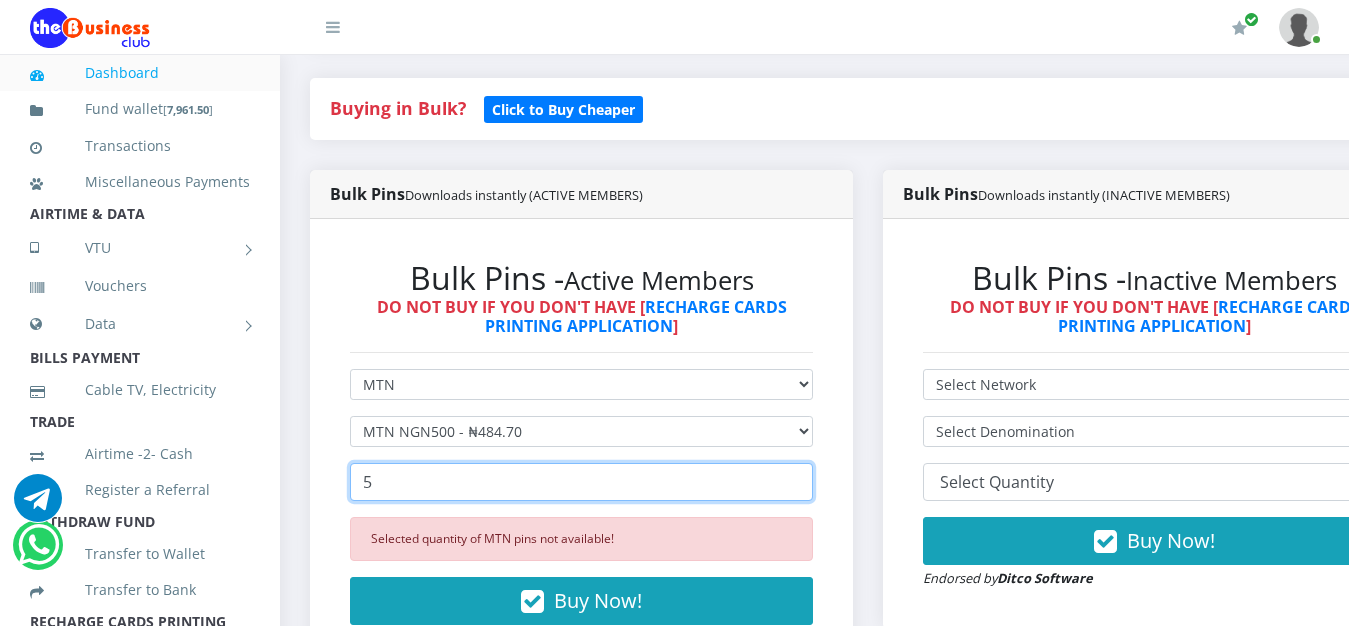 type 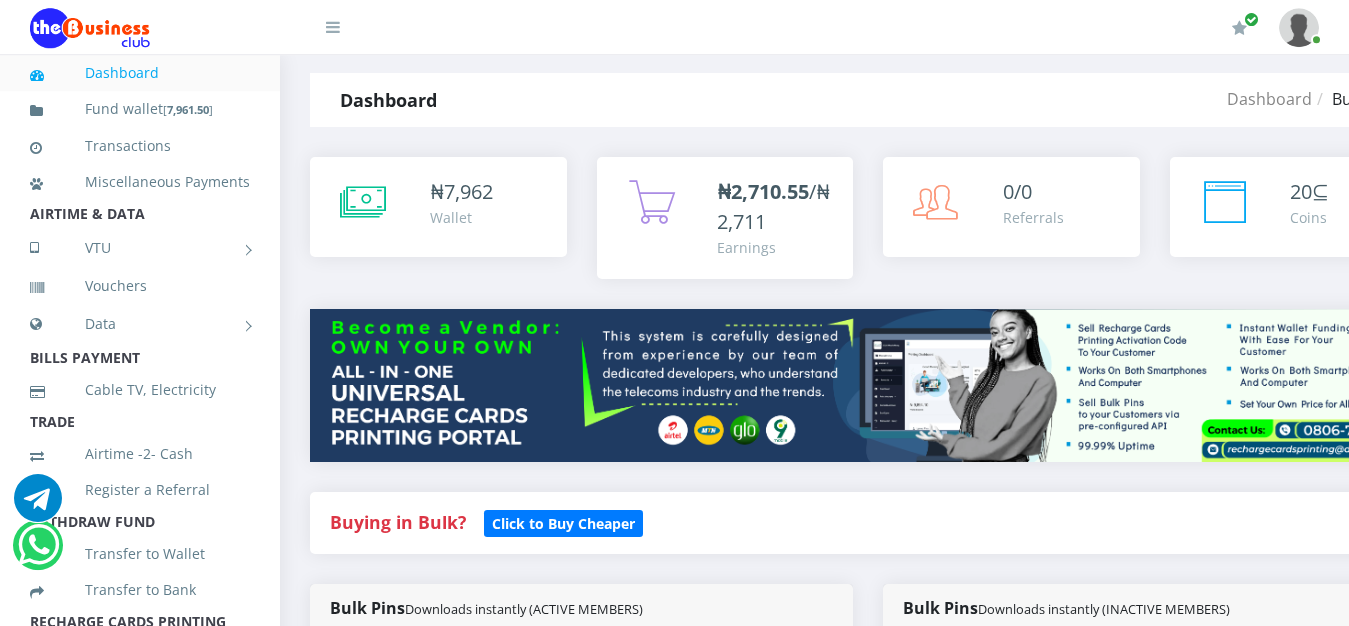 scroll, scrollTop: 0, scrollLeft: 0, axis: both 